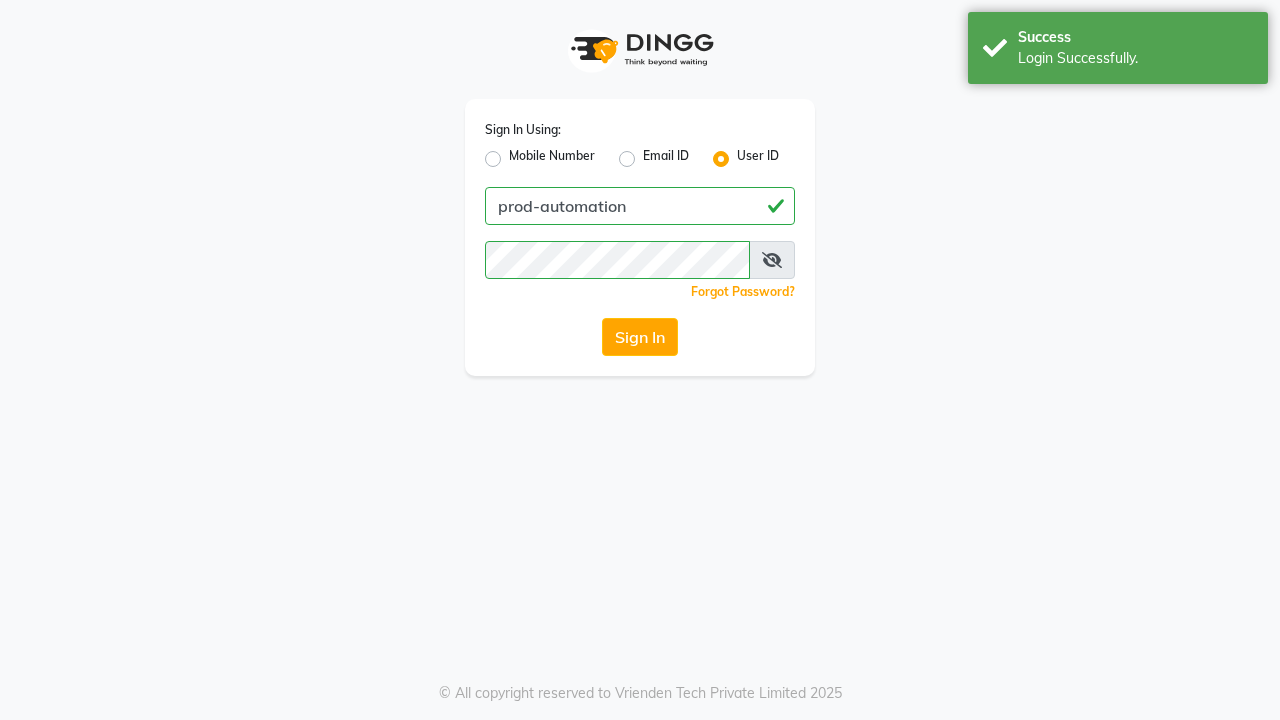scroll, scrollTop: 0, scrollLeft: 0, axis: both 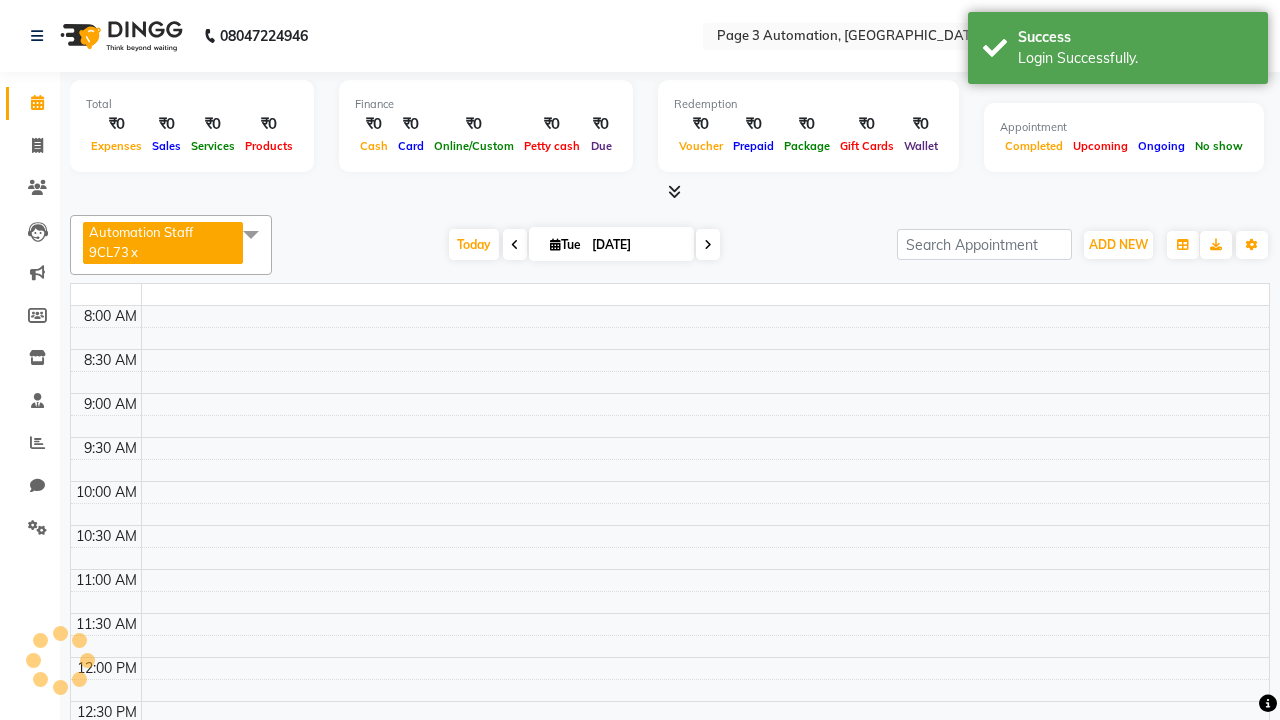 select on "en" 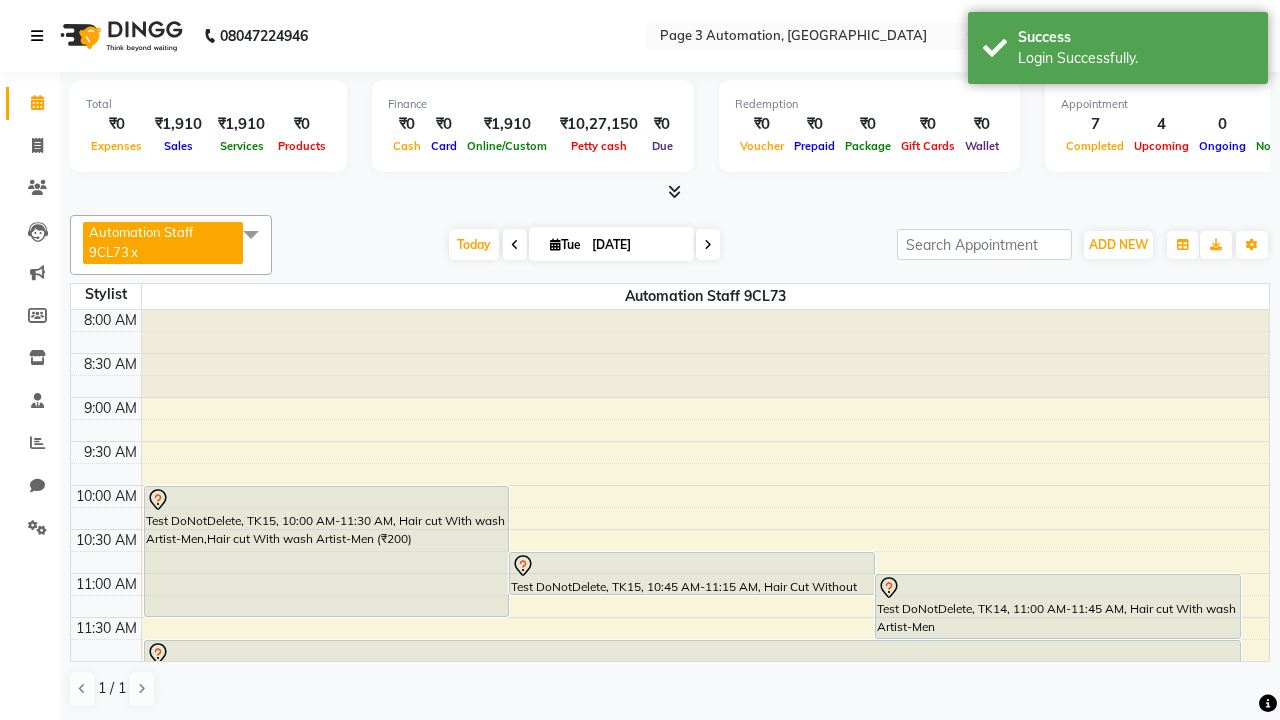 click at bounding box center [37, 36] 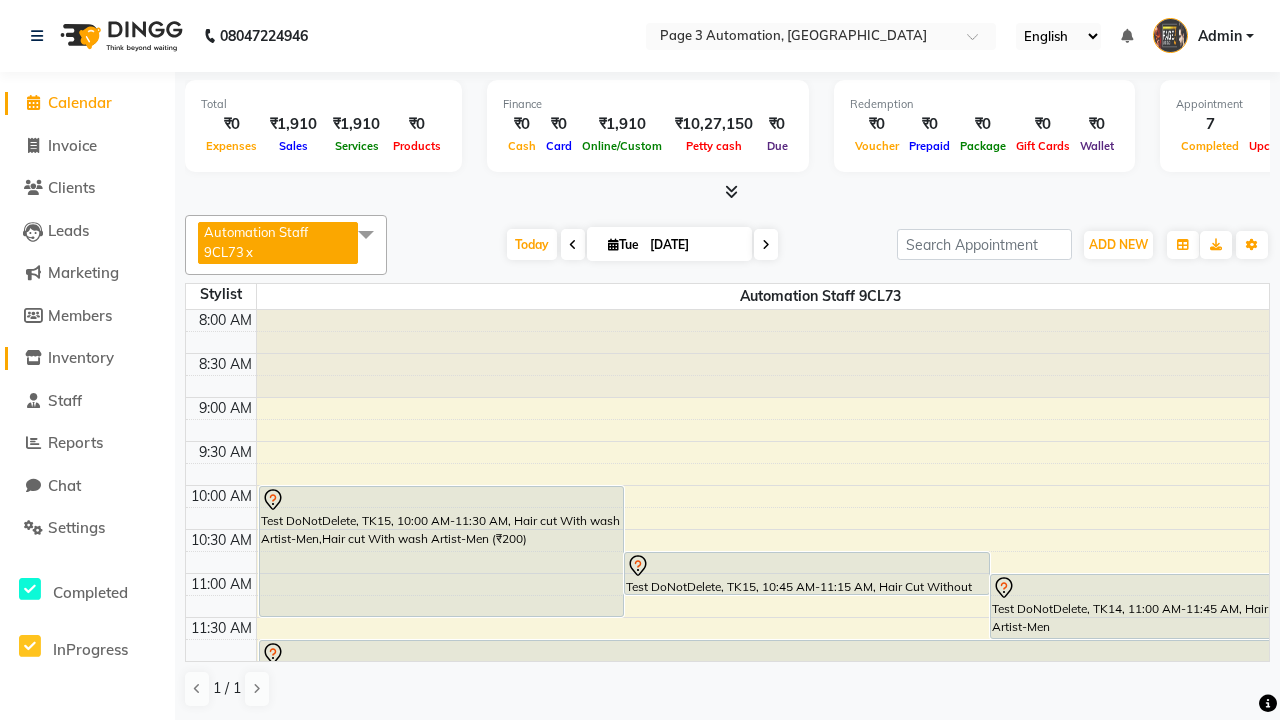 click on "Inventory" 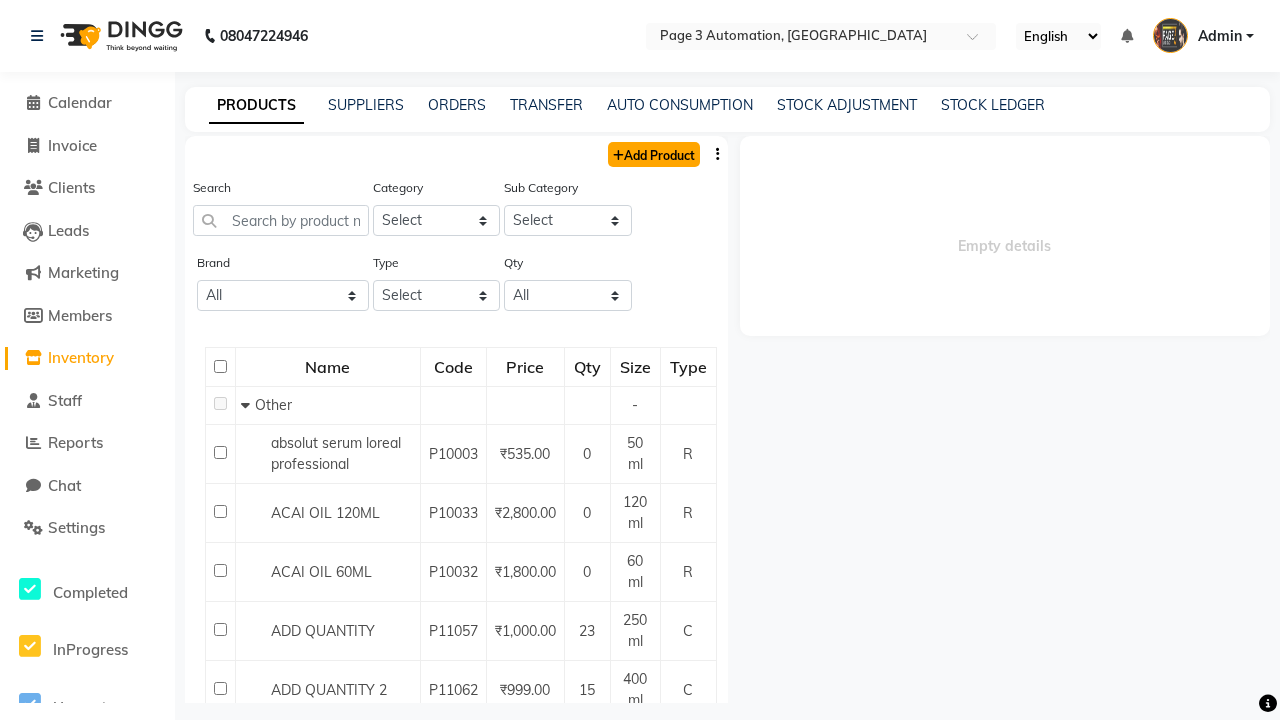 click on "Add Product" 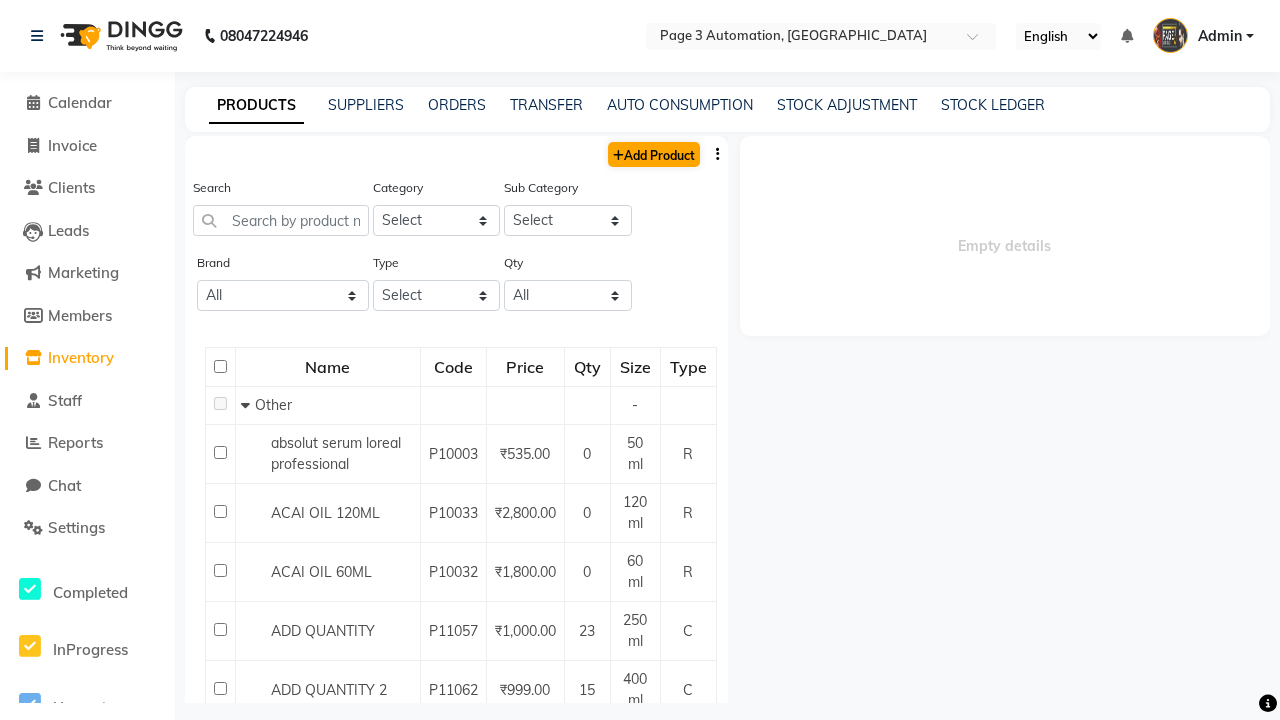 select on "true" 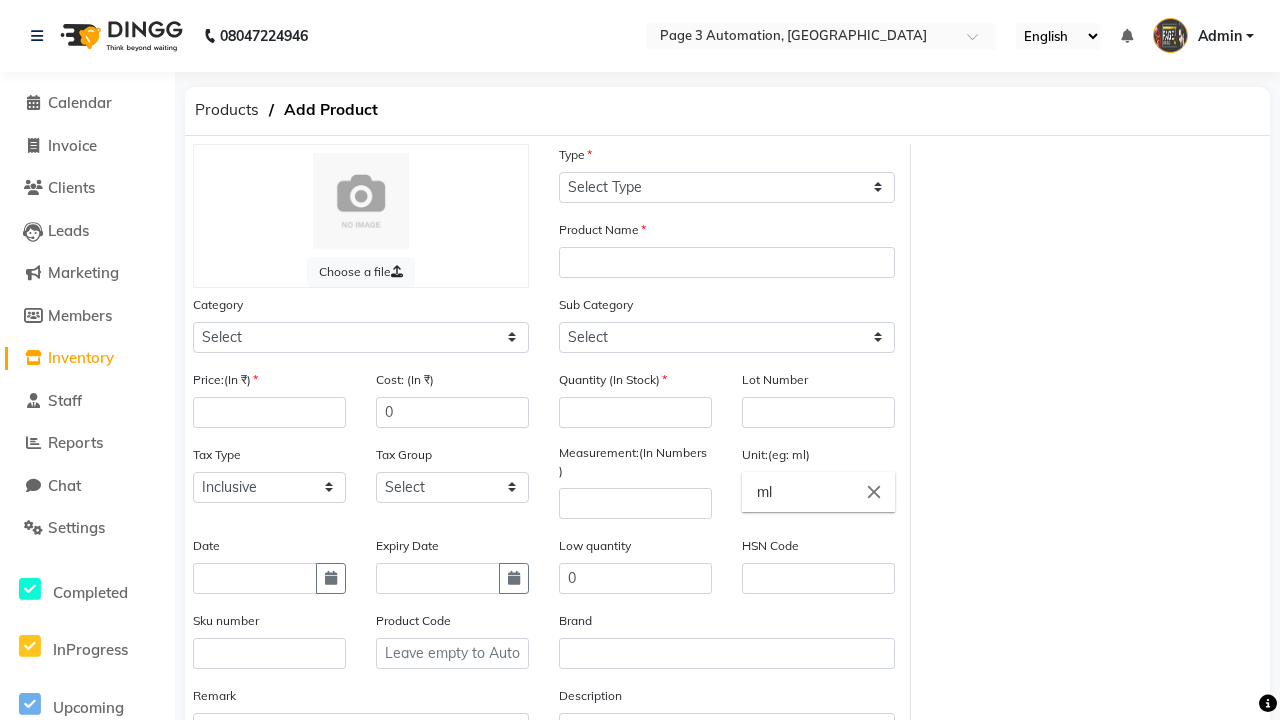 select on "C" 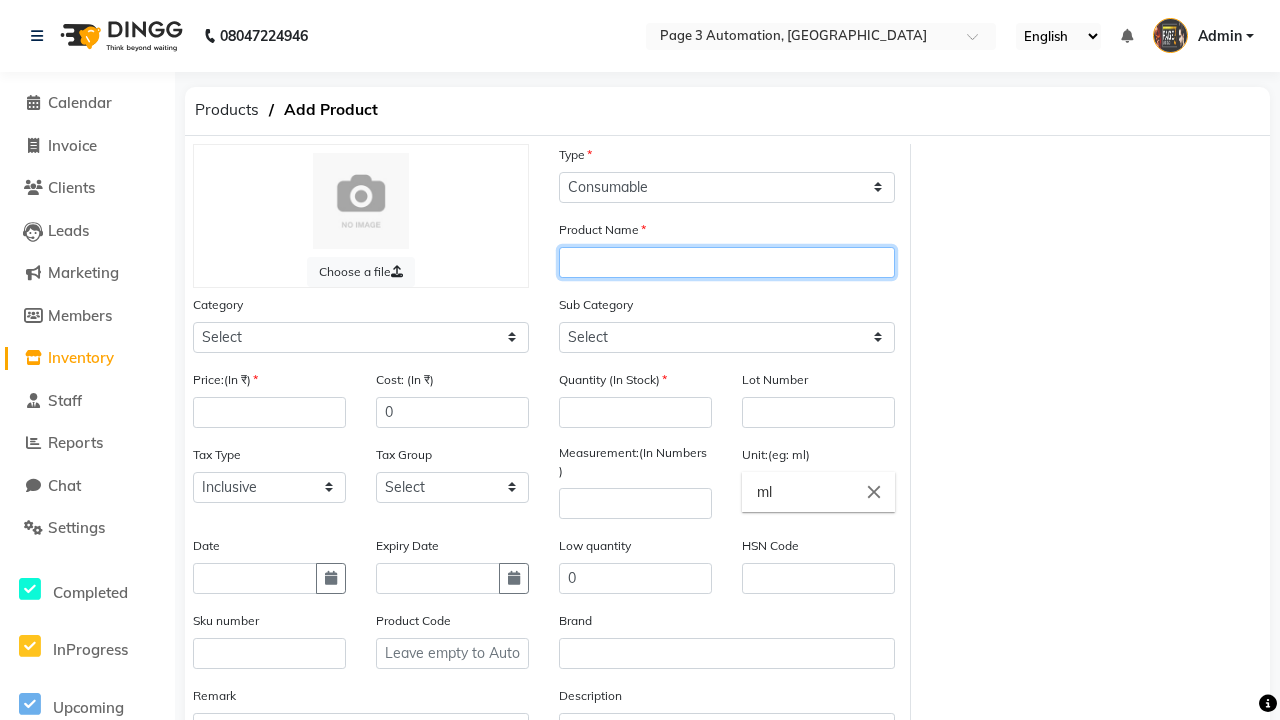 type on "Automation Product 8Hclm" 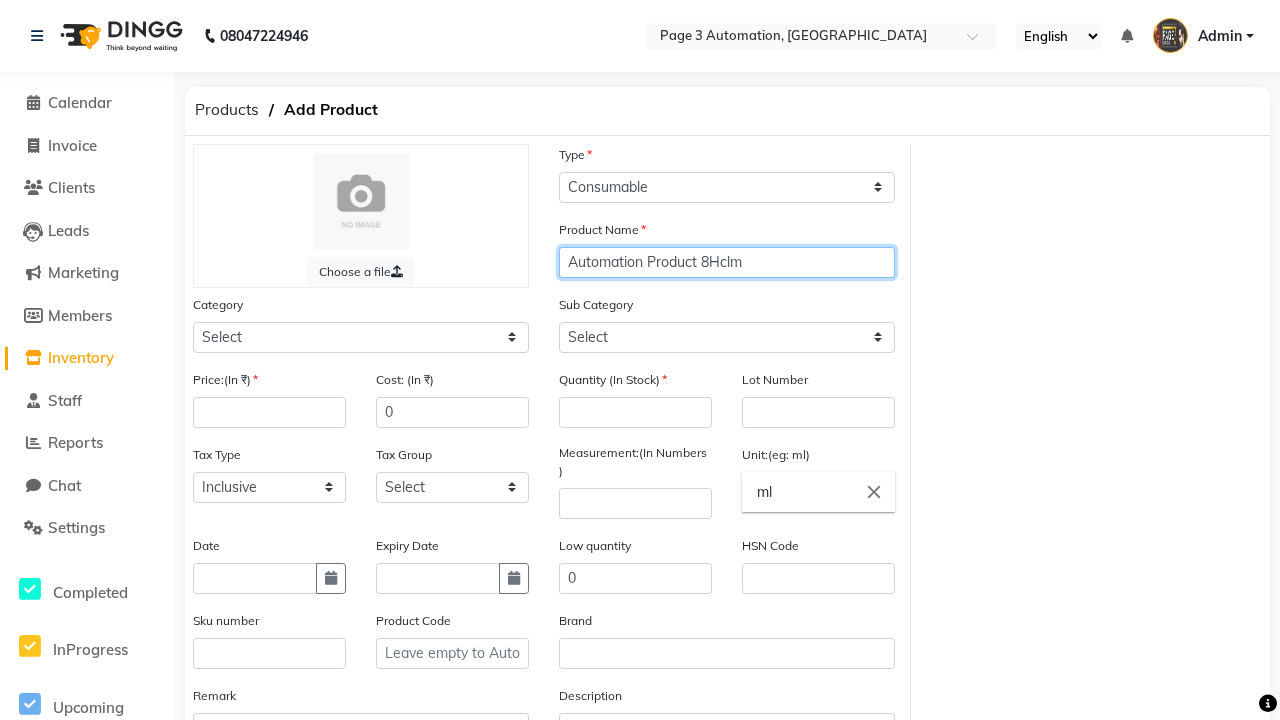 select on "1000" 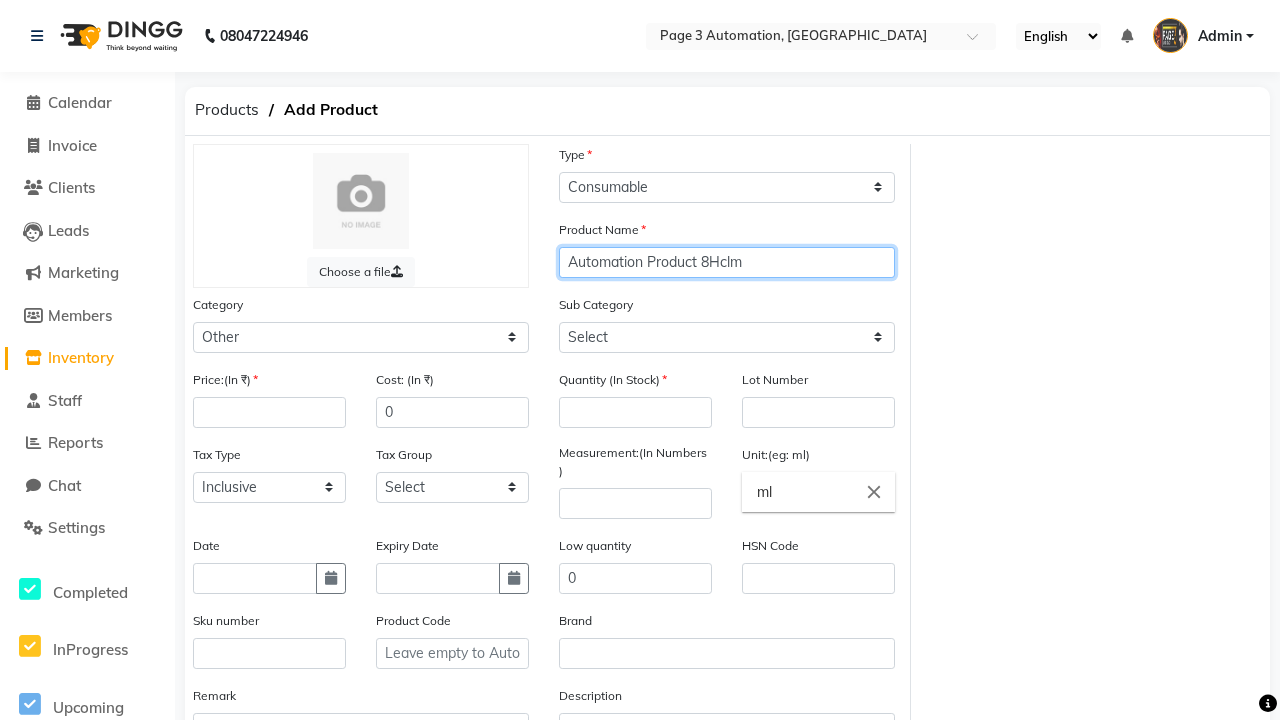 type on "Automation Product 8Hclm" 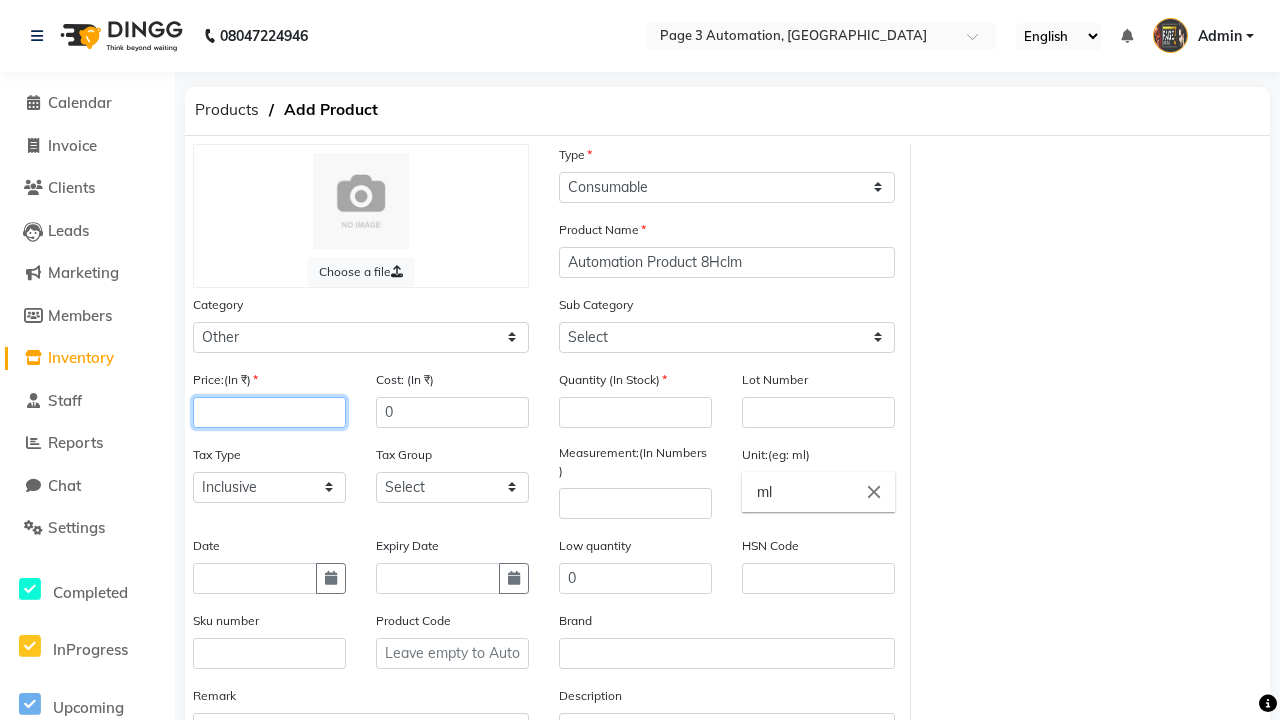 type on "100" 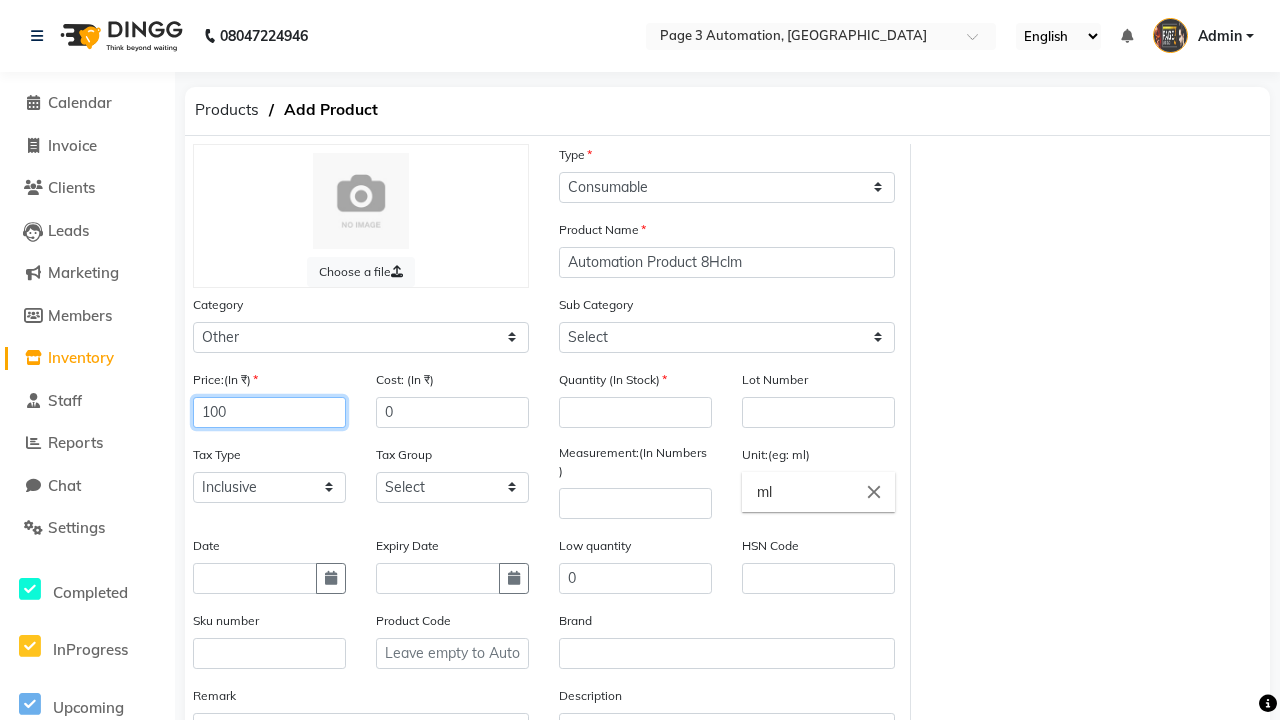 select on "1002" 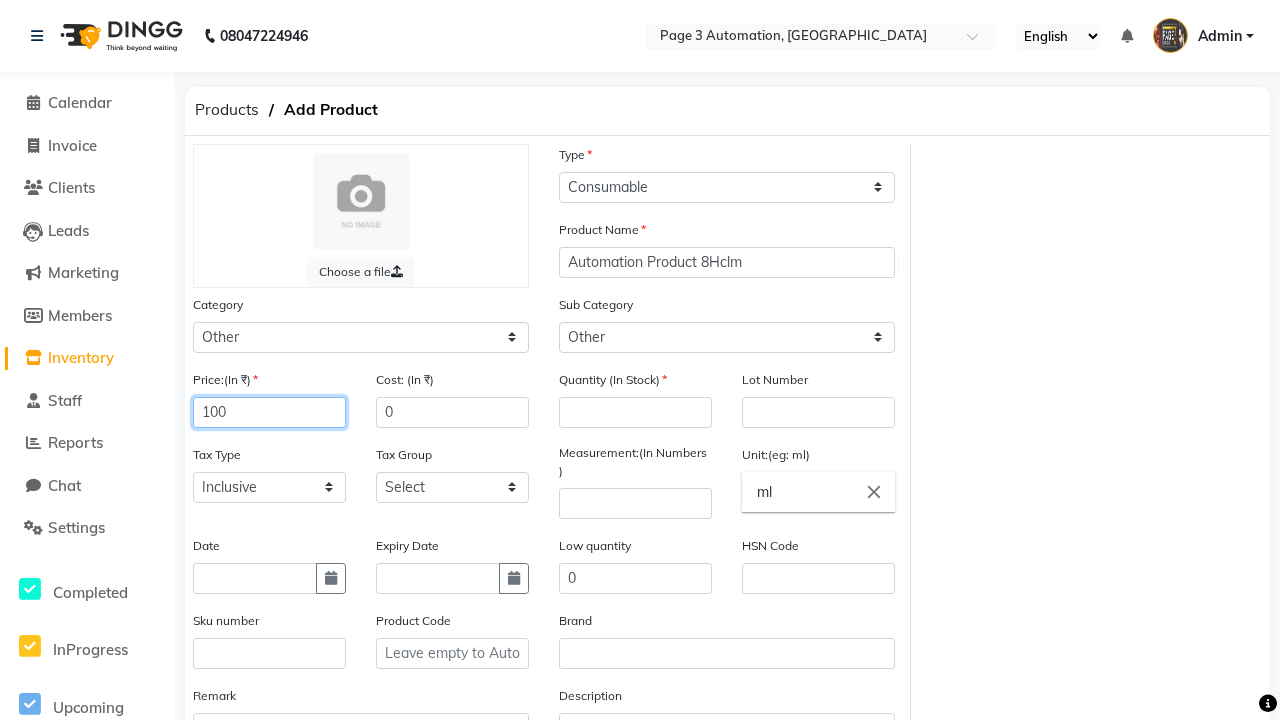 type on "100" 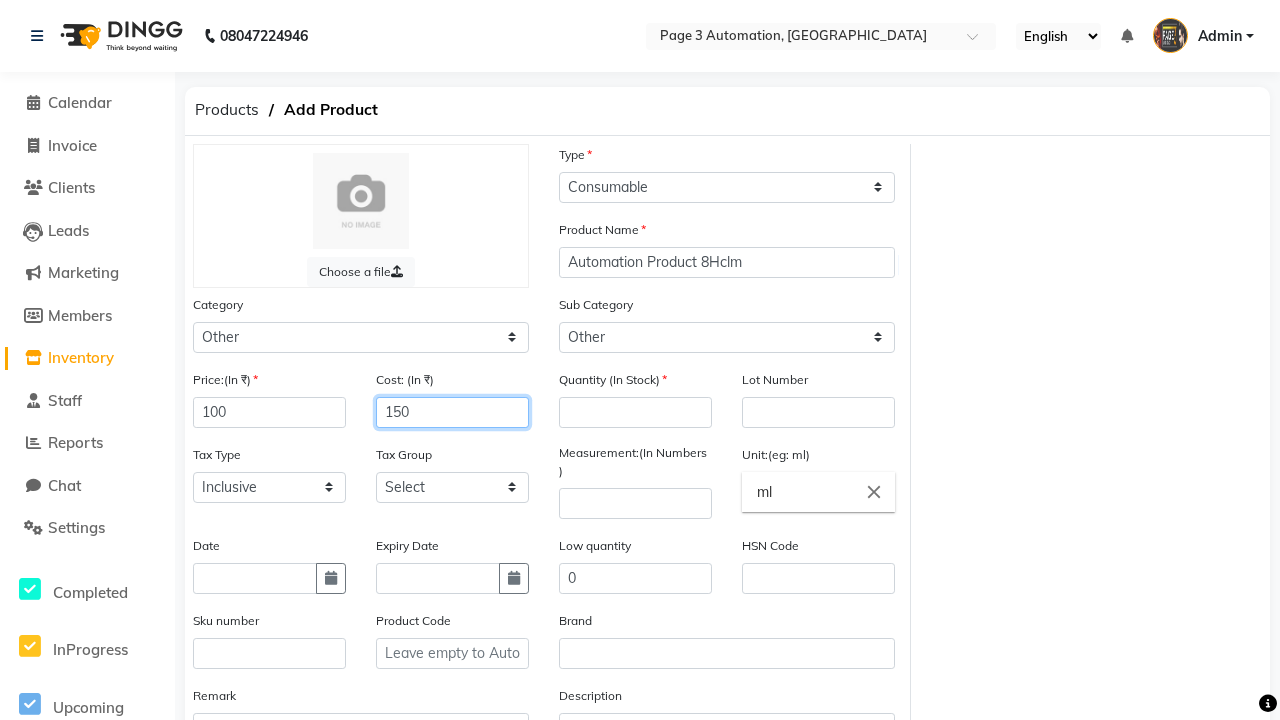 type on "150" 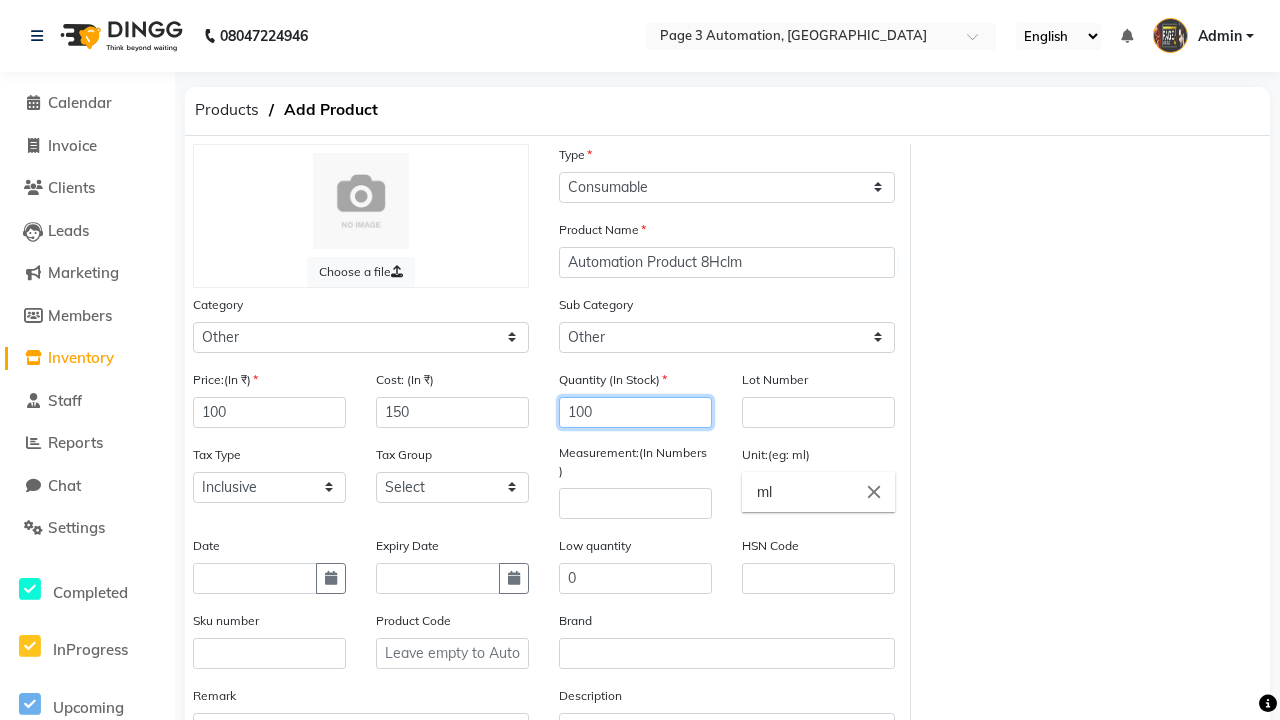 type on "100" 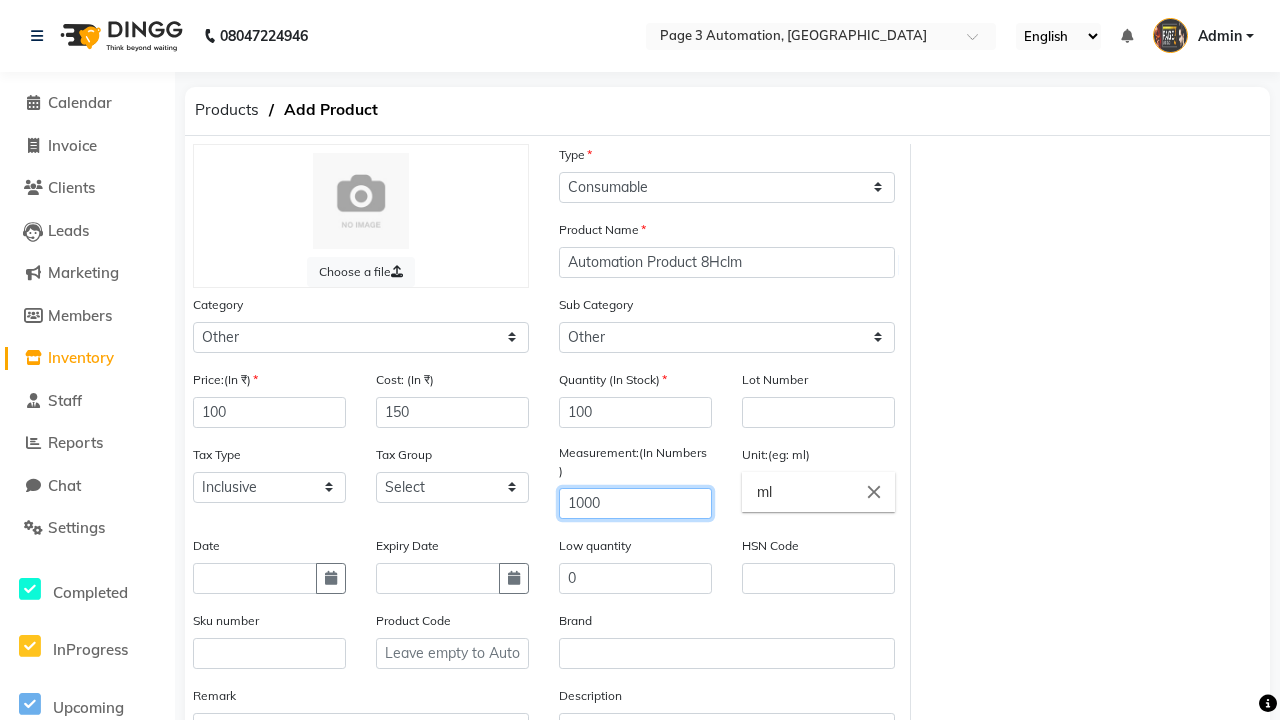 type on "1000" 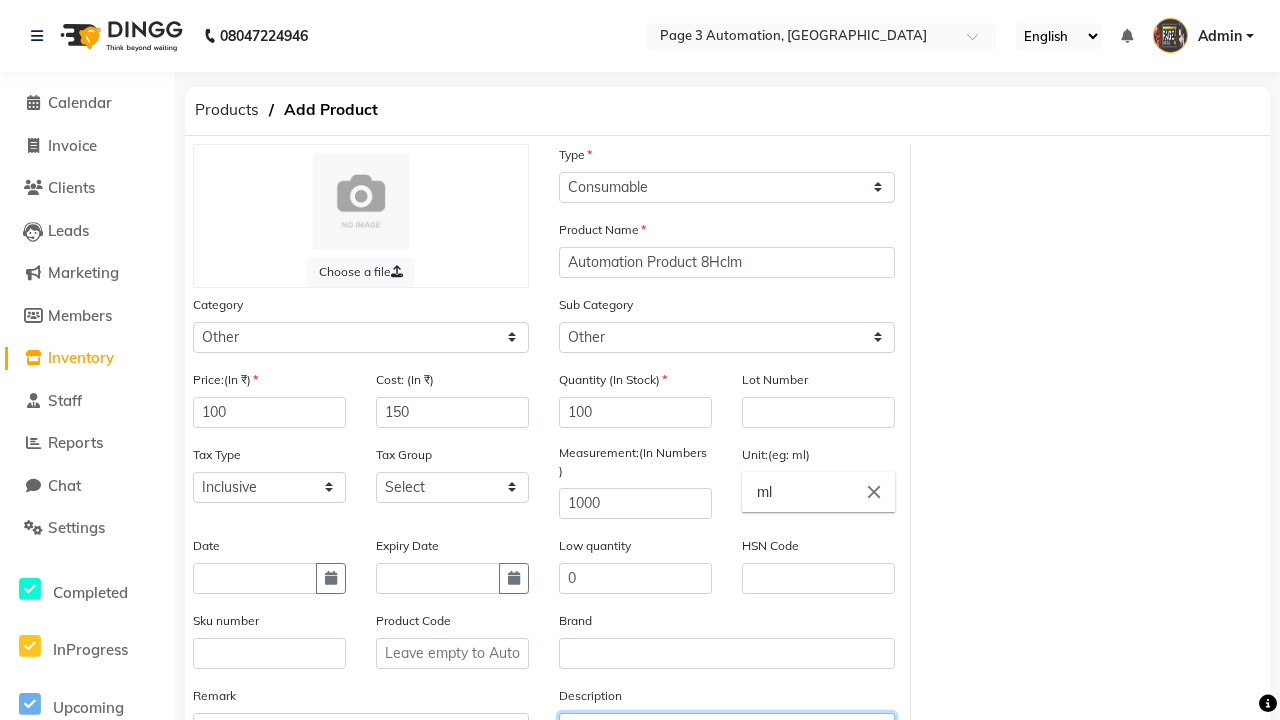 type on "This Product is Created by Automation" 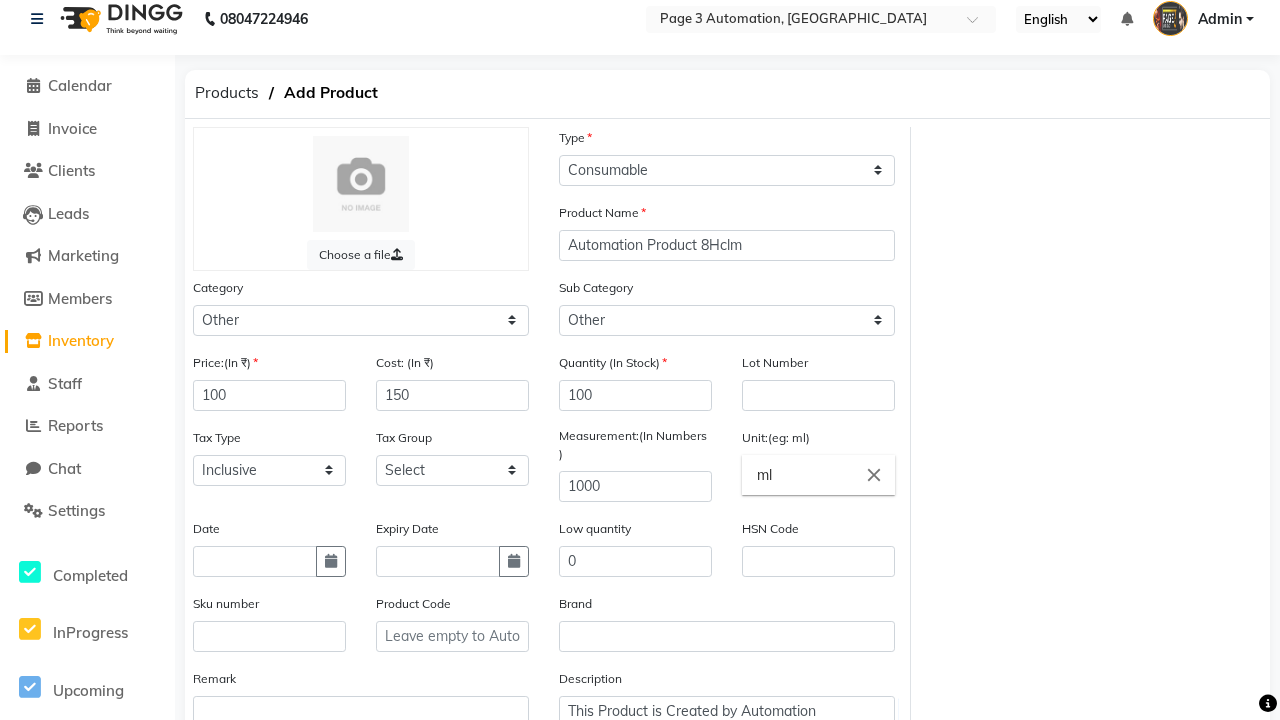 click on "Save" 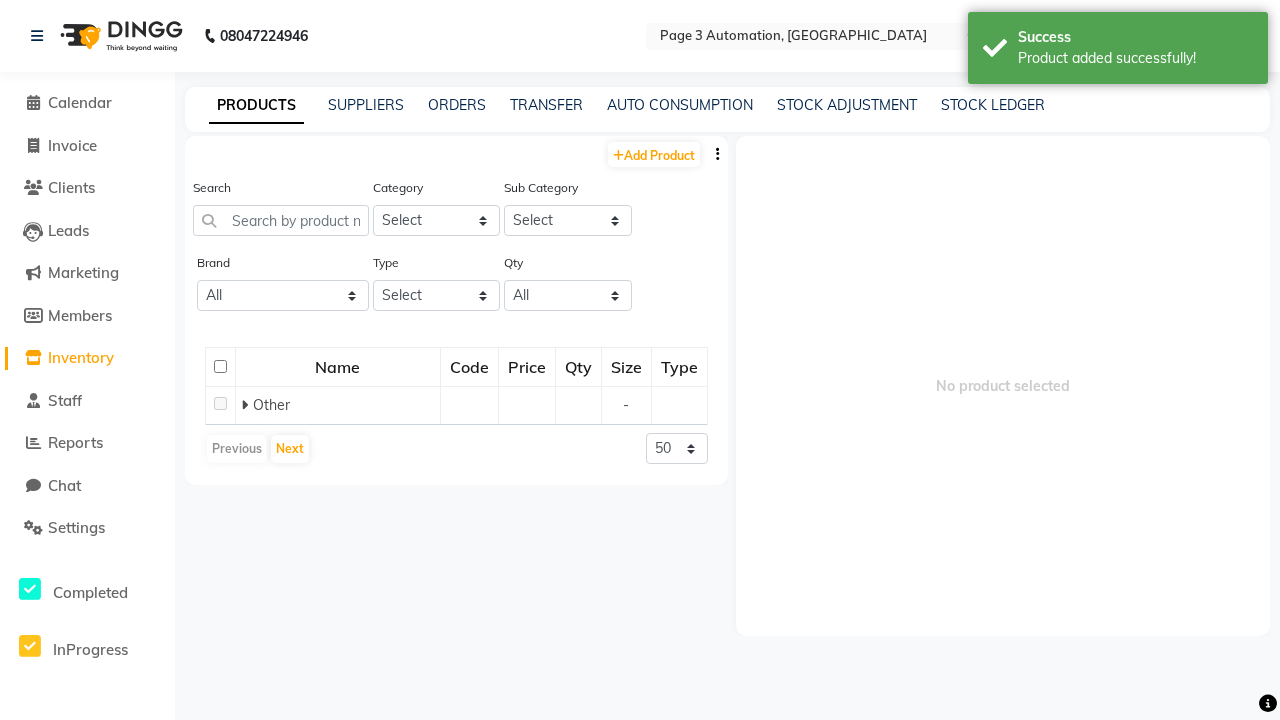 scroll, scrollTop: 0, scrollLeft: 0, axis: both 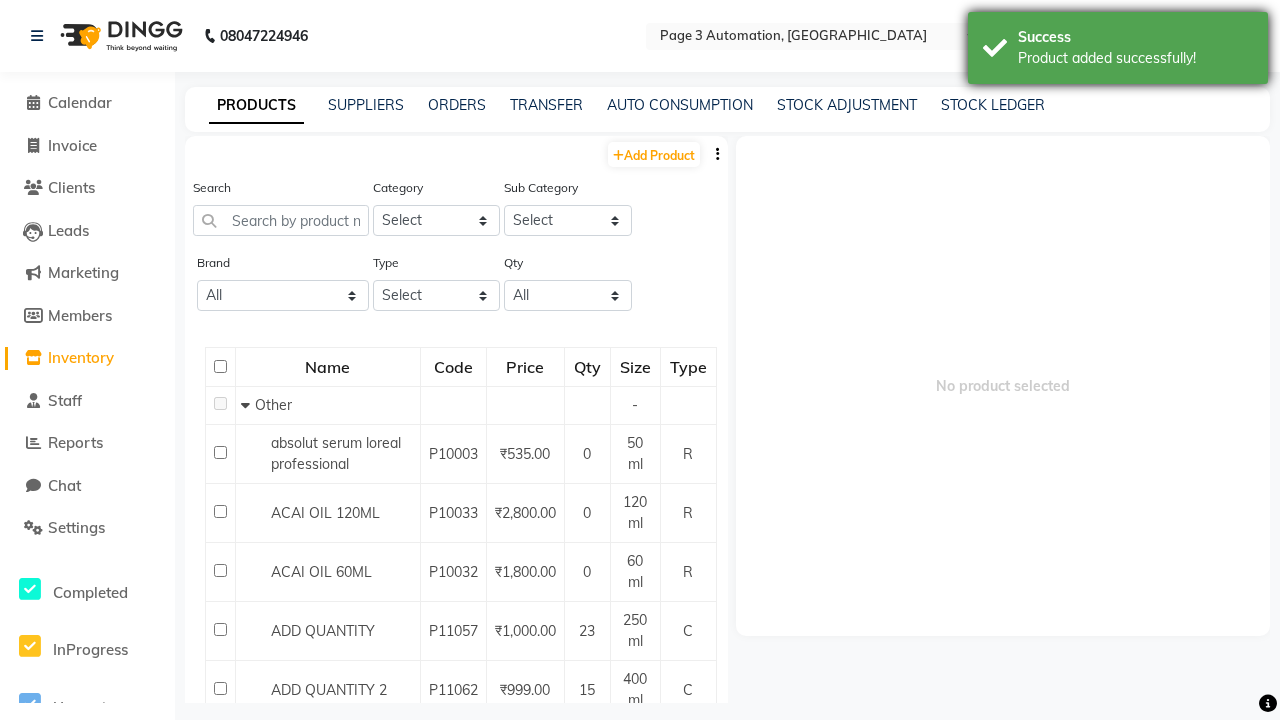 click on "Product added successfully!" at bounding box center (1135, 58) 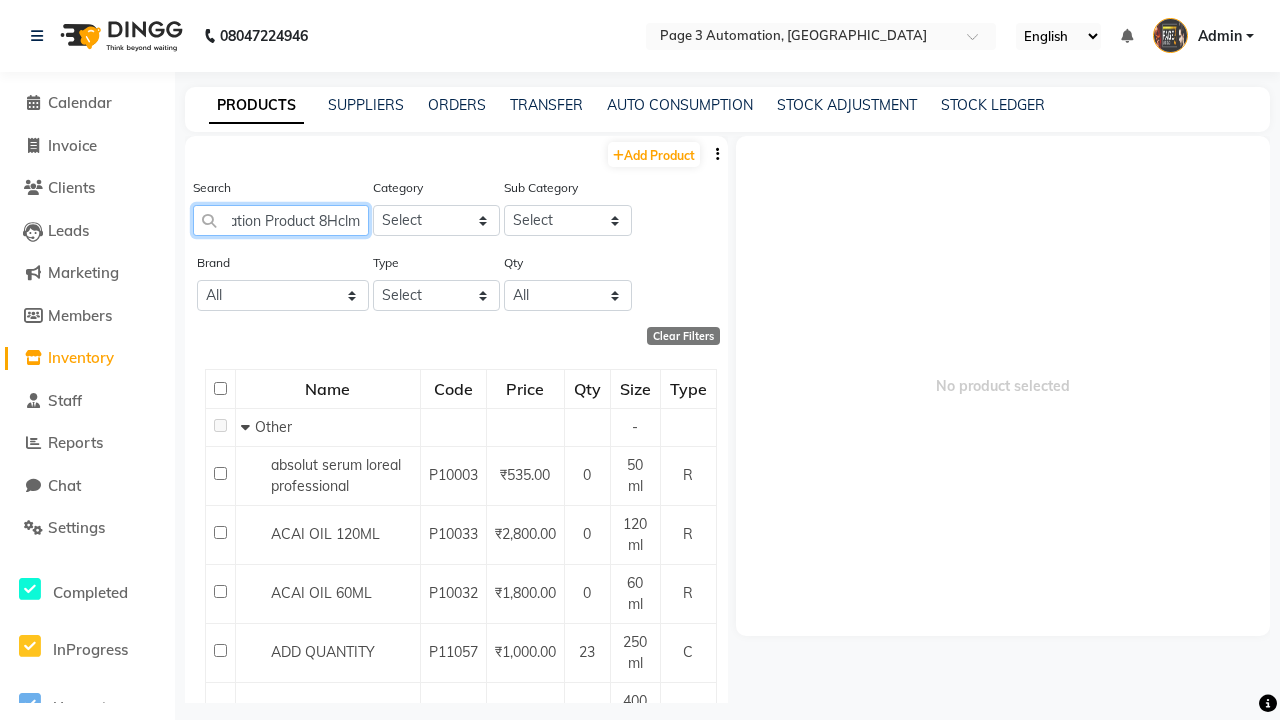 type on "Automation Product 8Hclm" 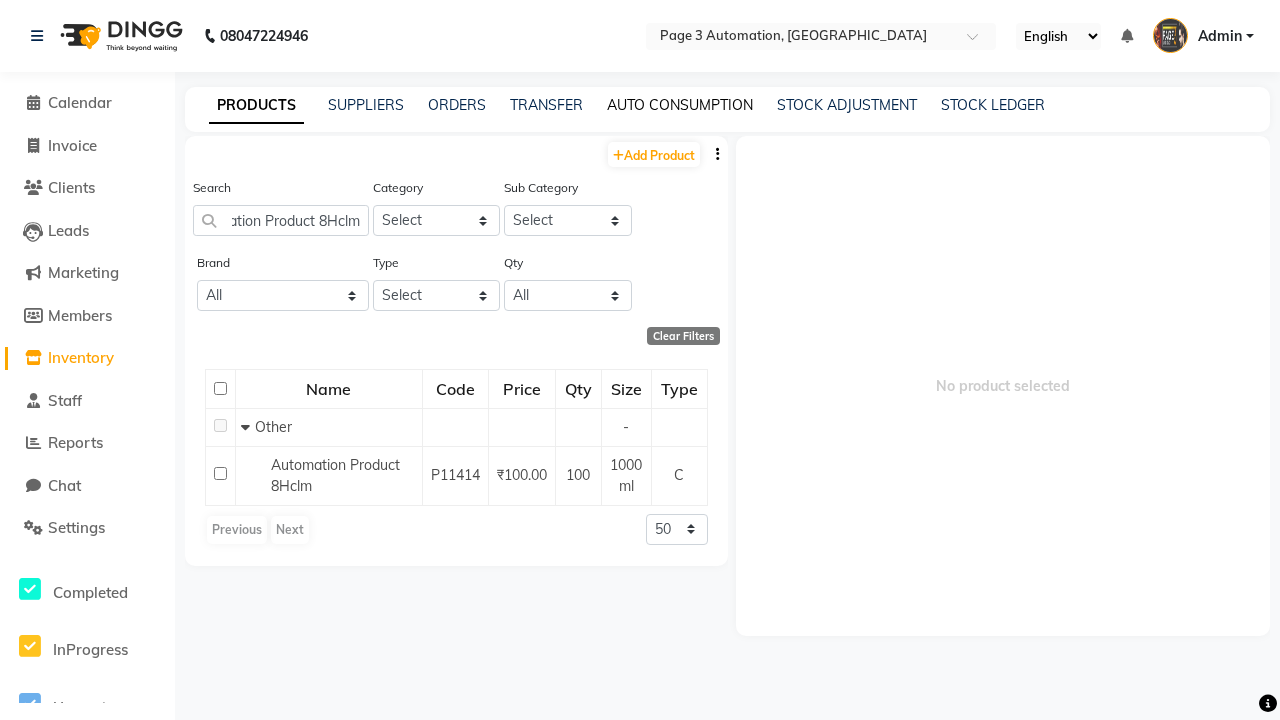 click on "AUTO CONSUMPTION" 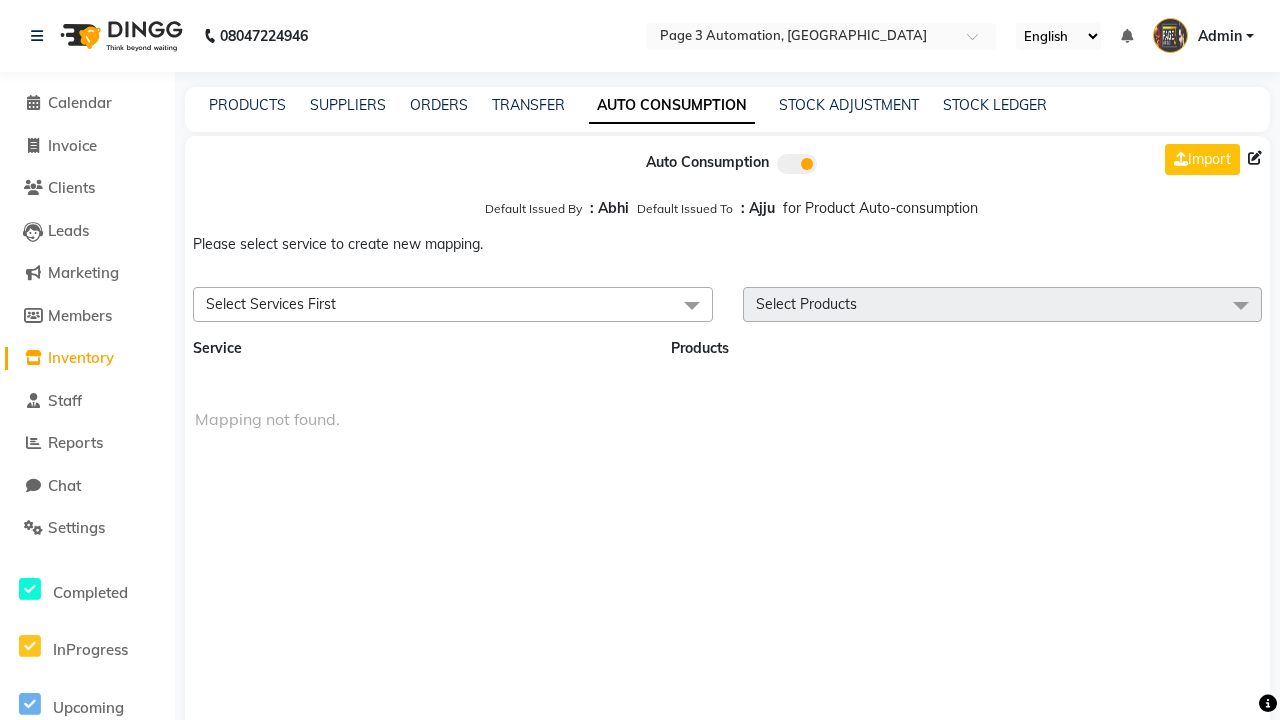 click on "Select Services First" at bounding box center [453, 304] 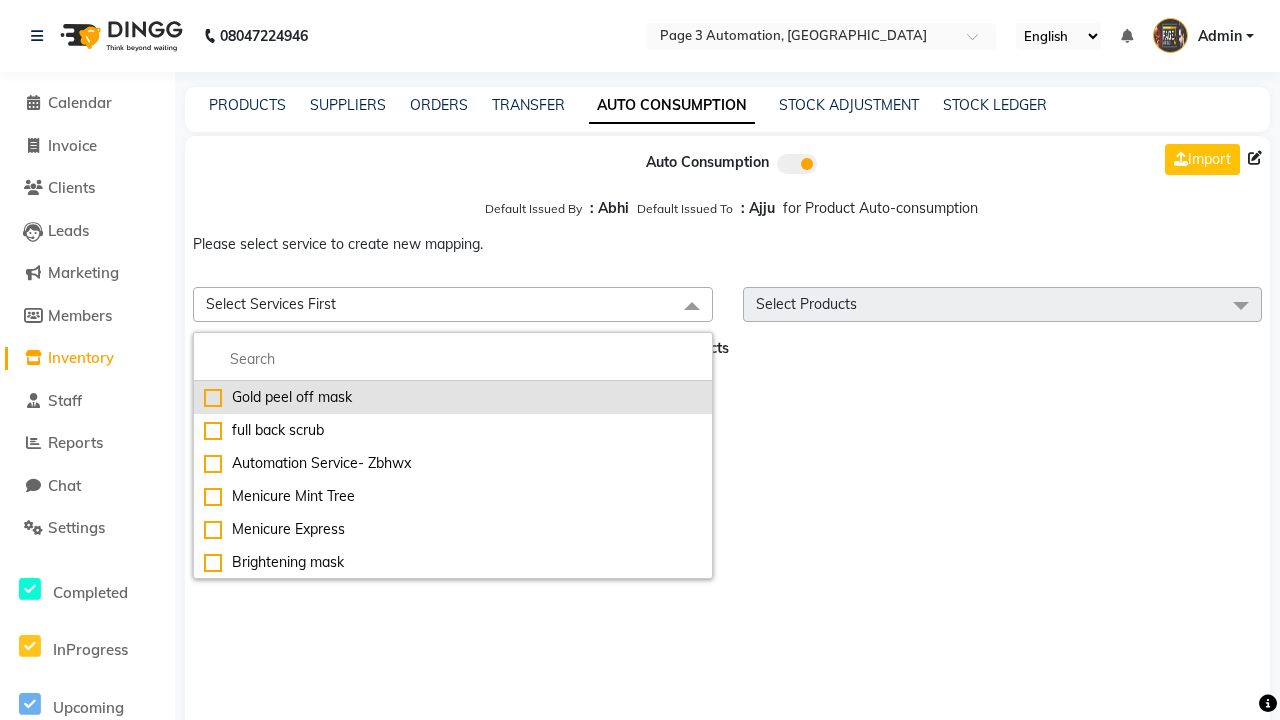 click on "Gold peel off mask" at bounding box center [453, 397] 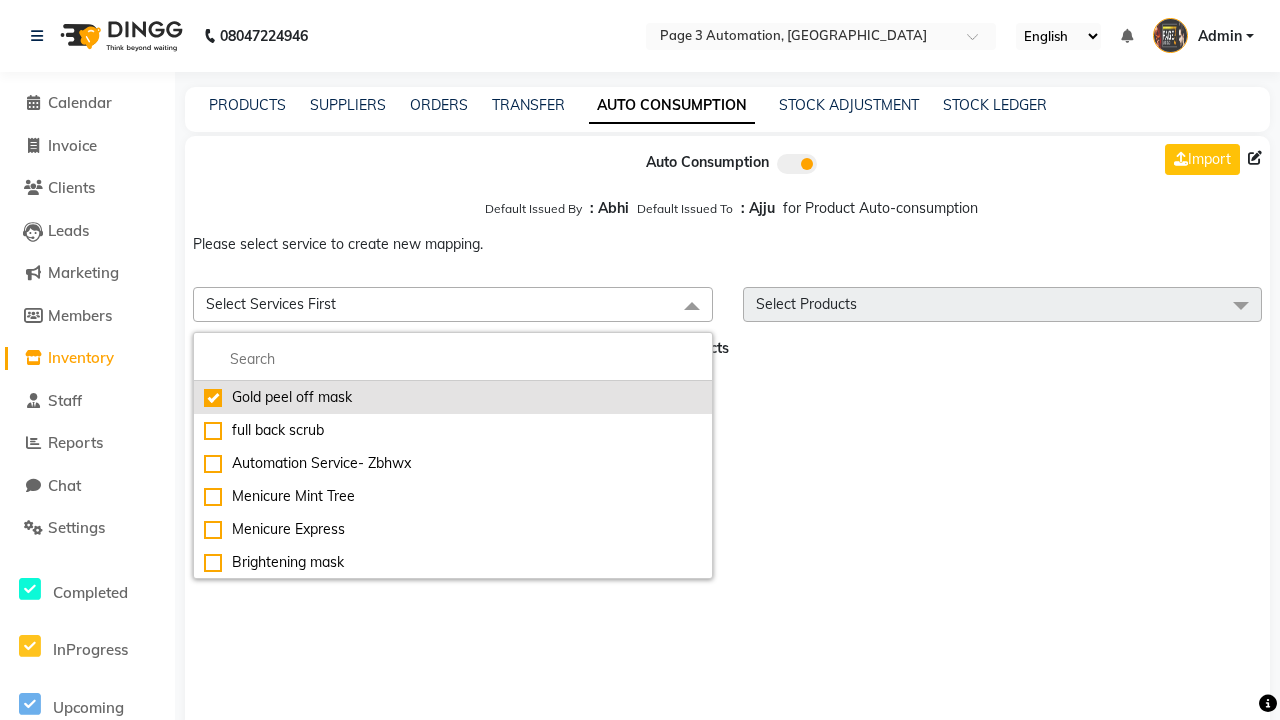 checkbox on "true" 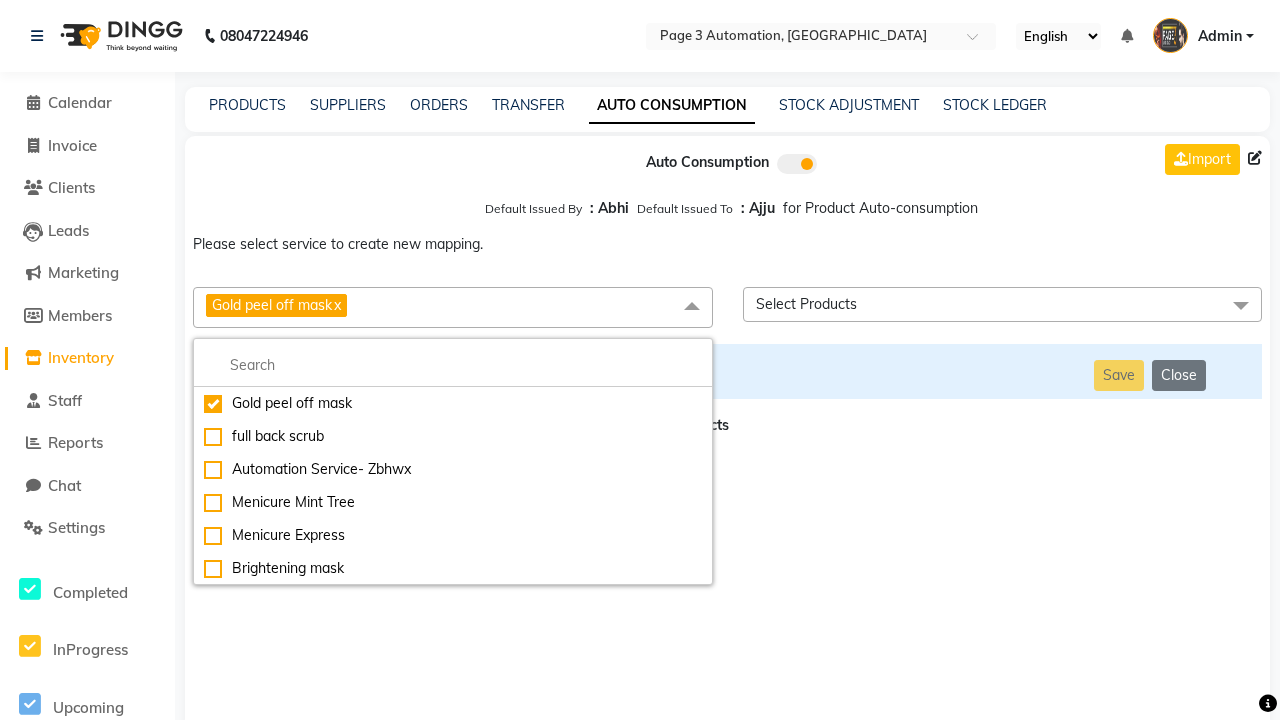 click on "Select Products" at bounding box center (1003, 304) 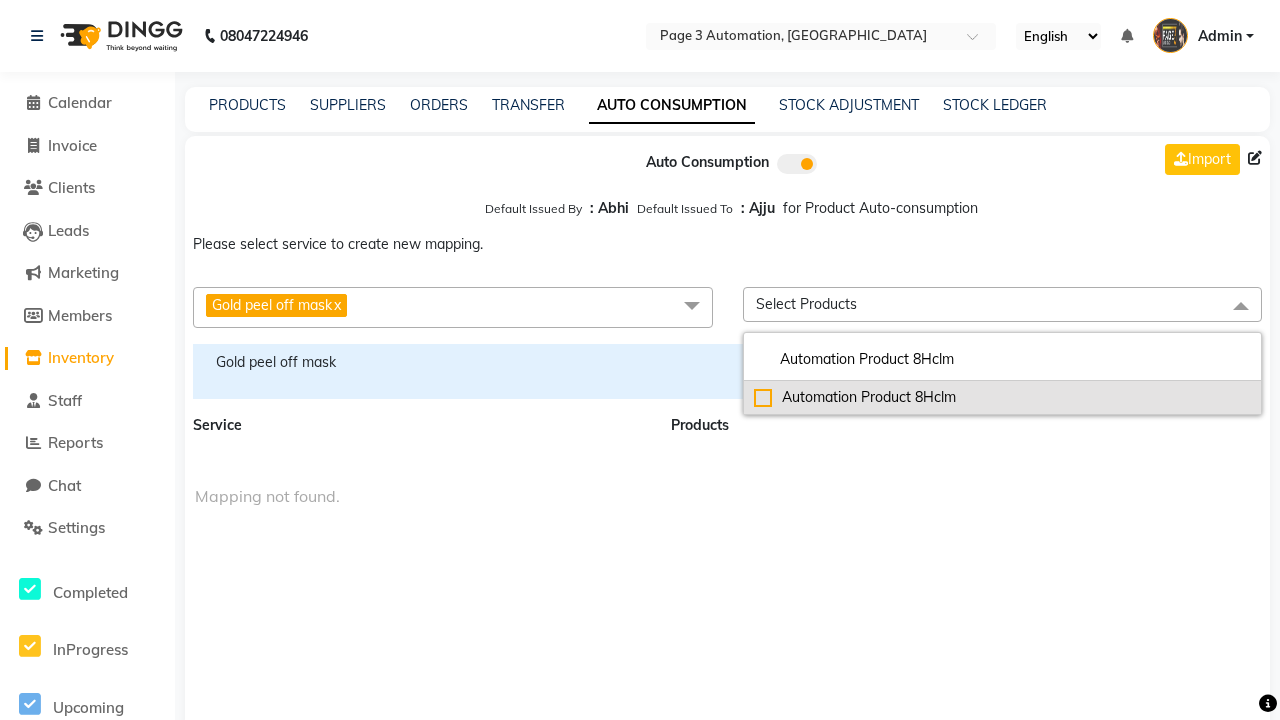 type on "Automation Product 8Hclm" 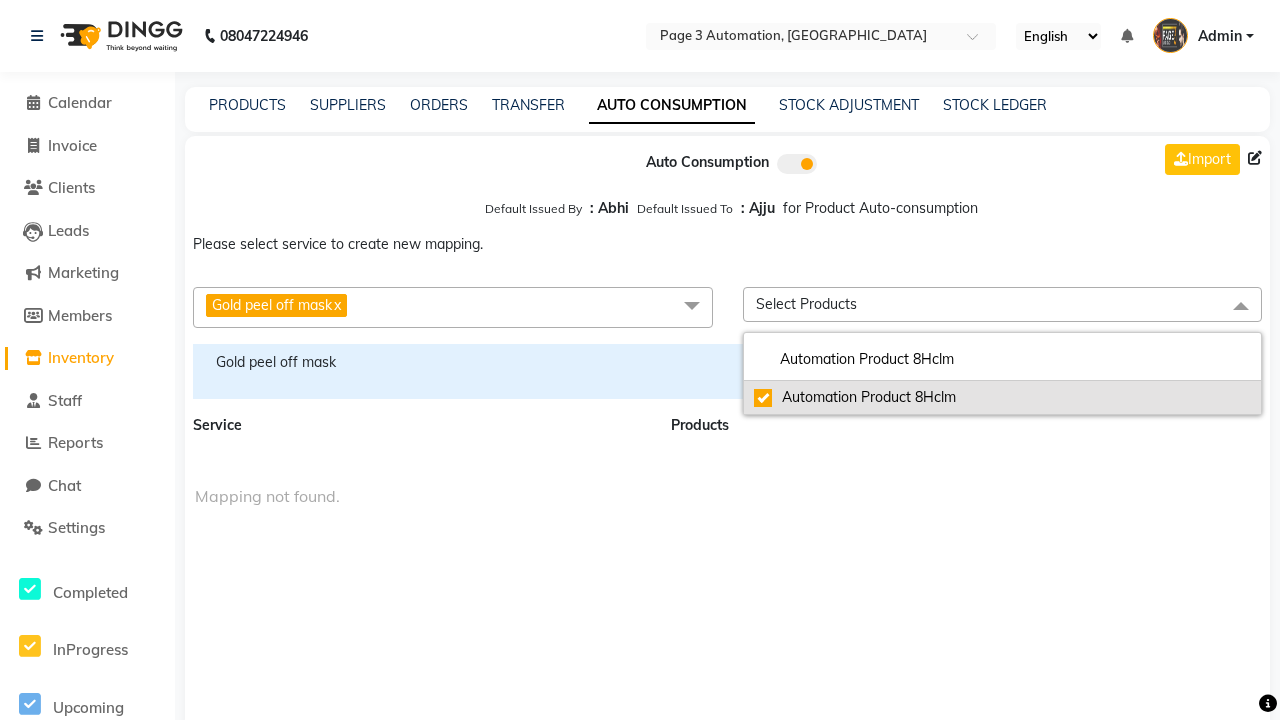 checkbox on "true" 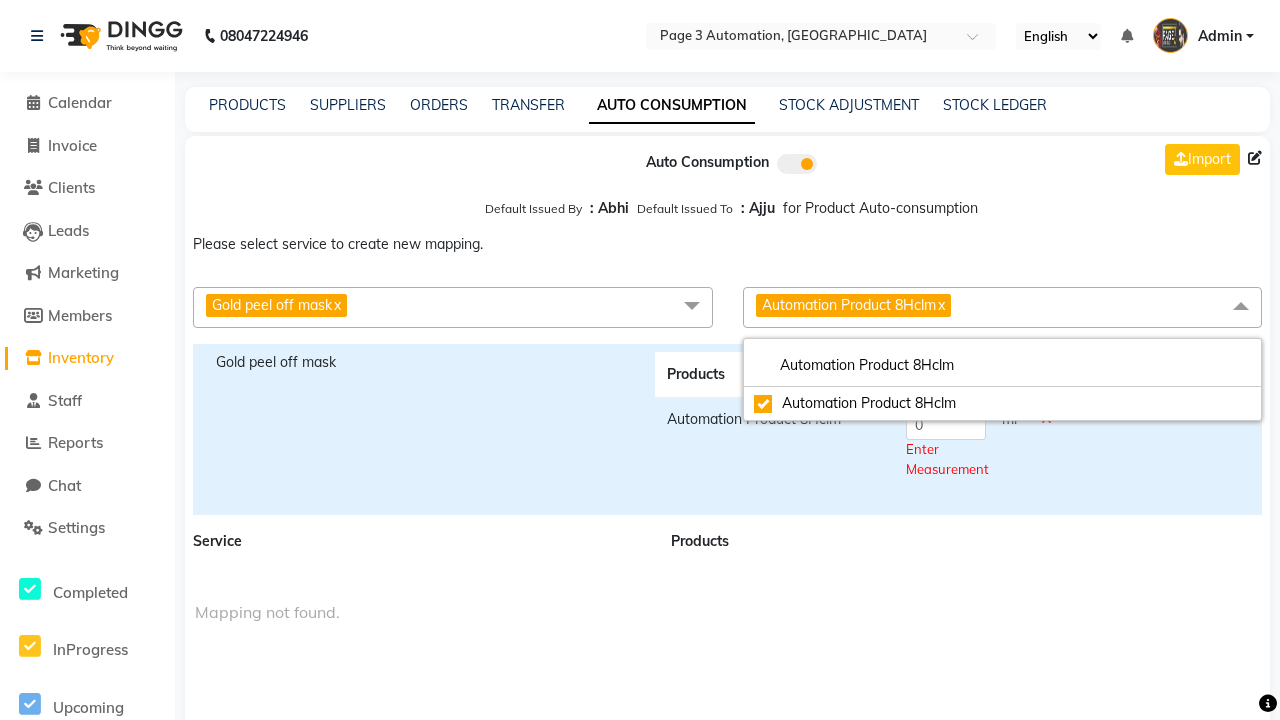 click on "Automation Product 8Hclm  x" at bounding box center [1003, 307] 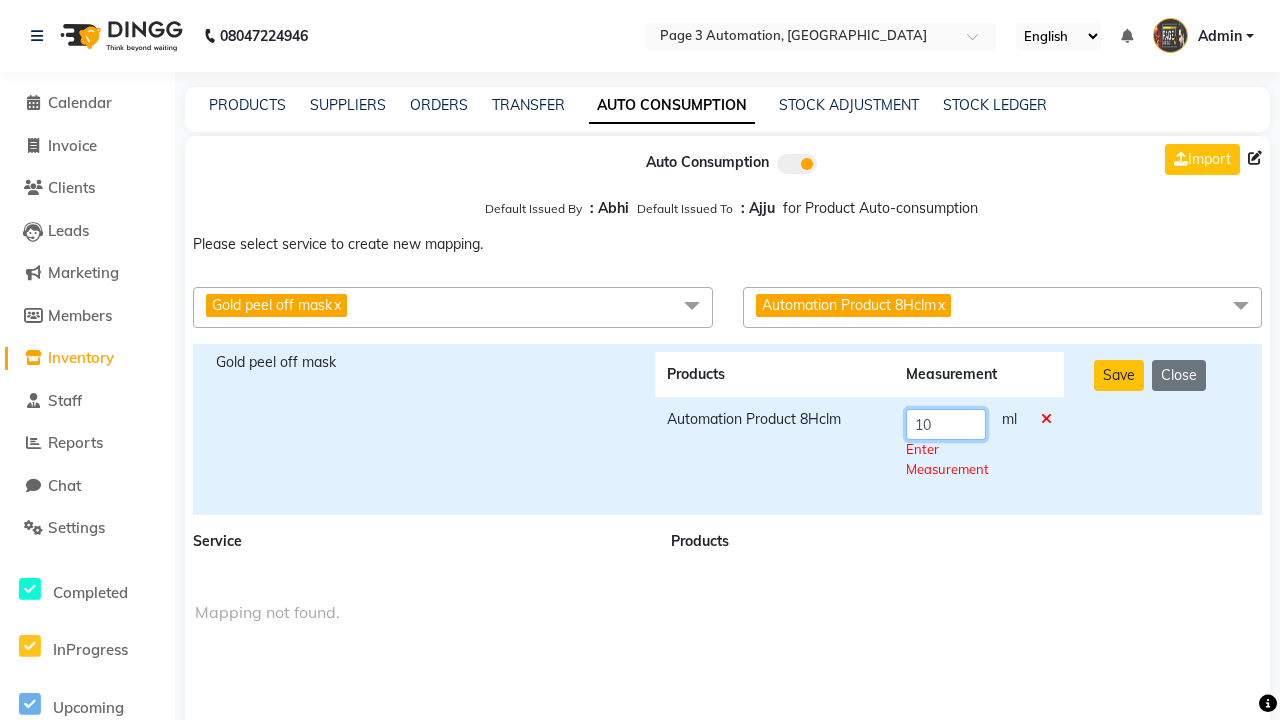 type on "10" 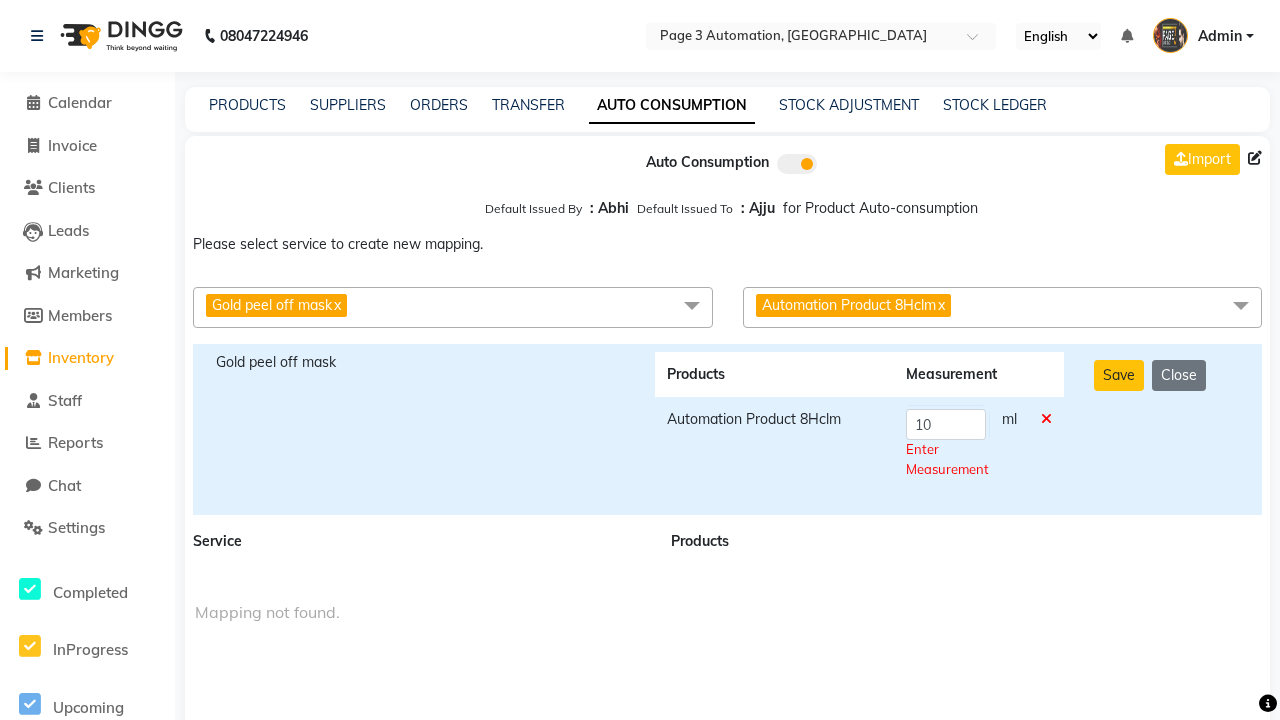 click on "Save  Close" at bounding box center (1167, 429) 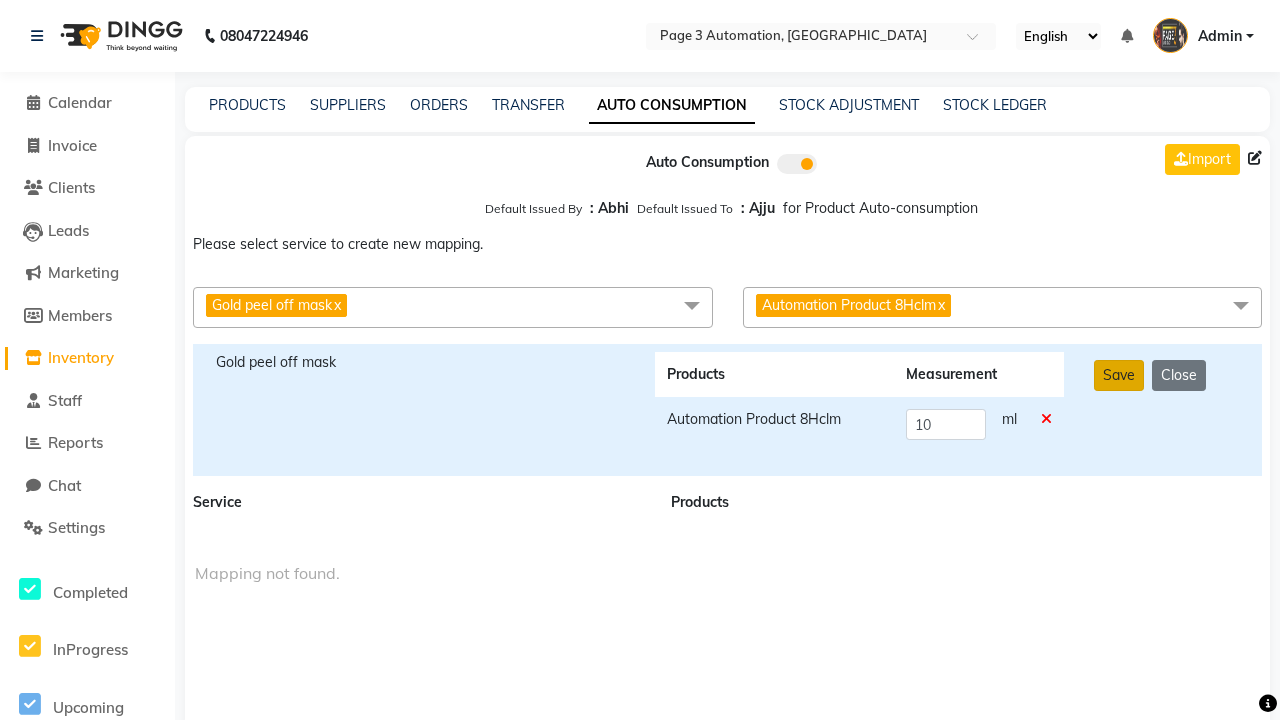 click on "Save" at bounding box center (1119, 375) 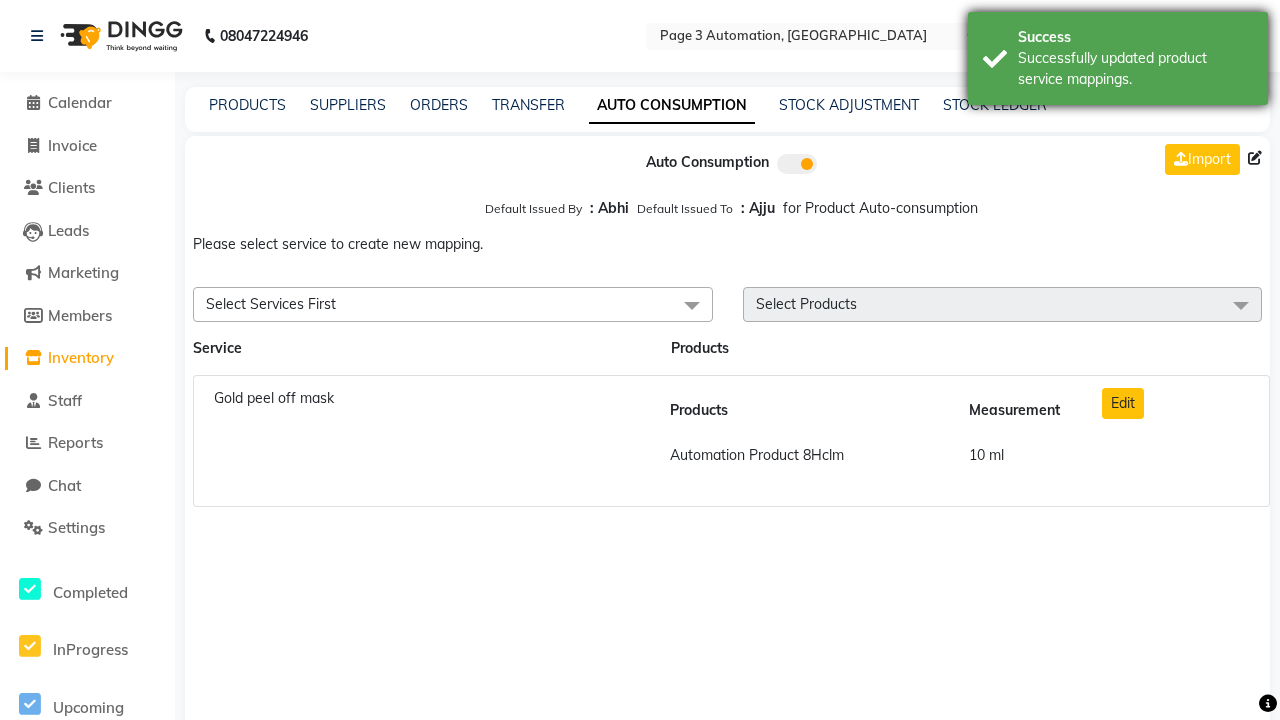 click on "Successfully updated product service mappings." at bounding box center (1135, 69) 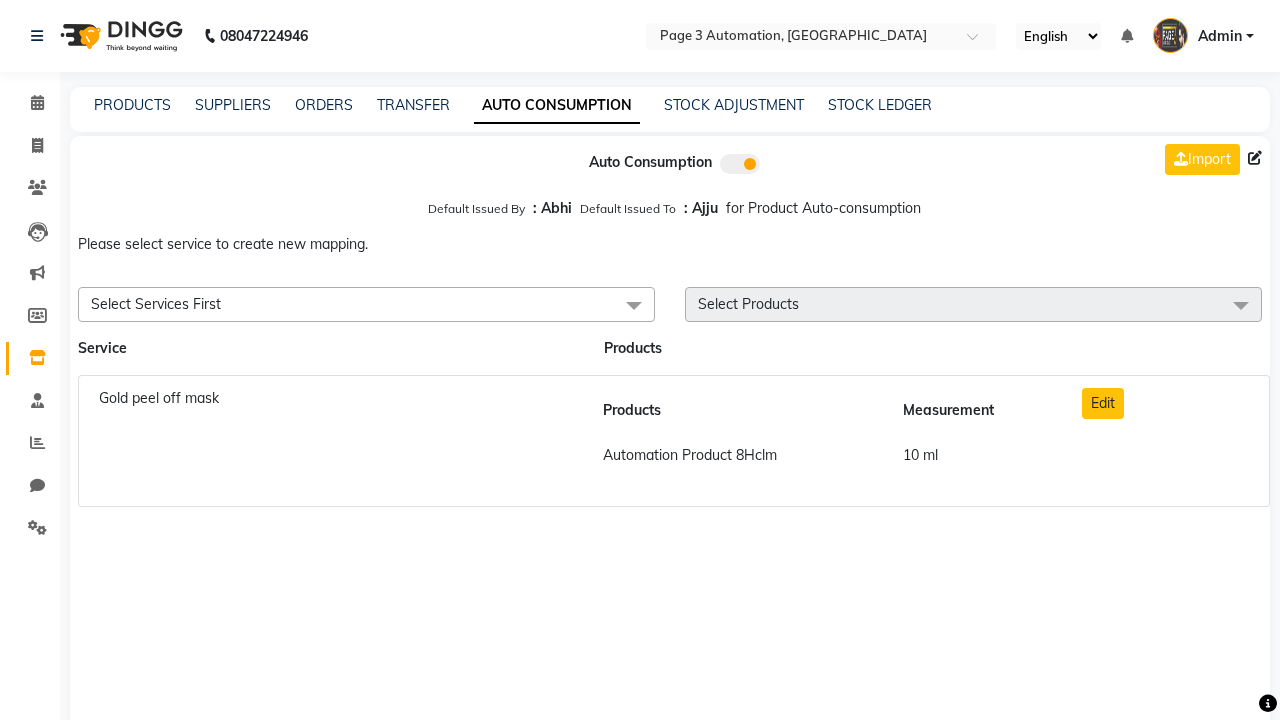 scroll, scrollTop: 0, scrollLeft: 0, axis: both 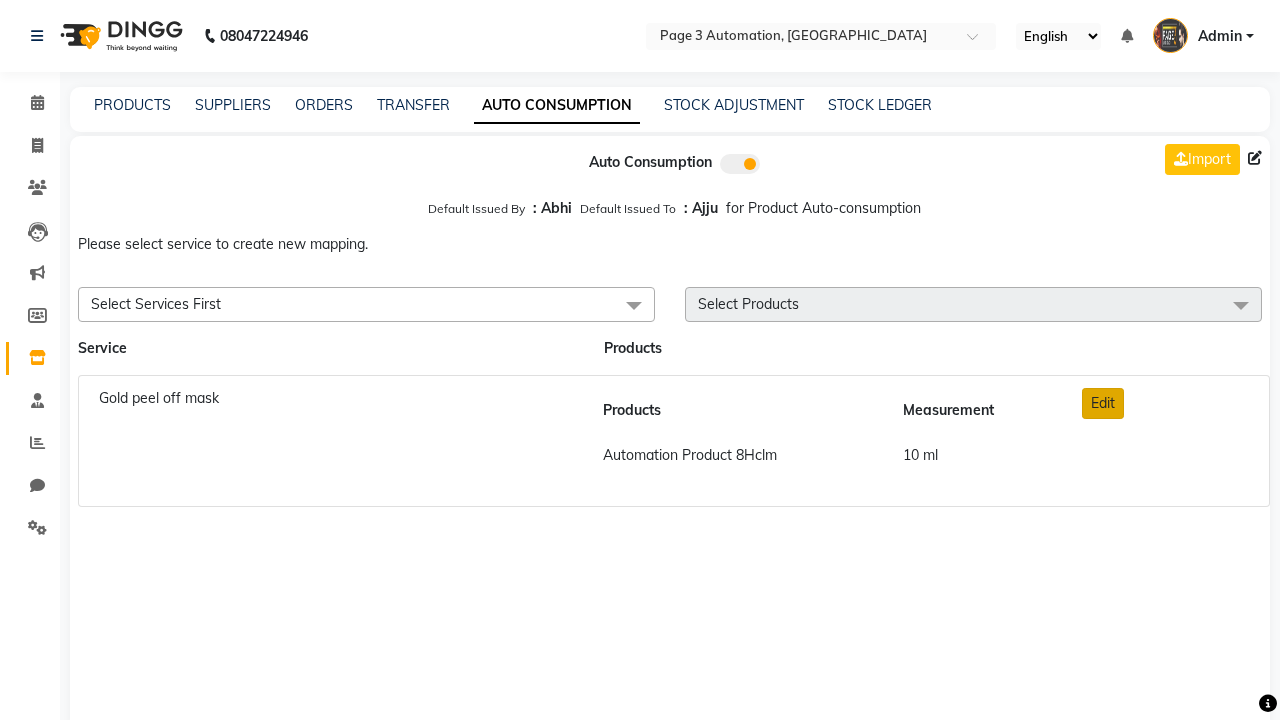 click on "Edit" at bounding box center [1103, 403] 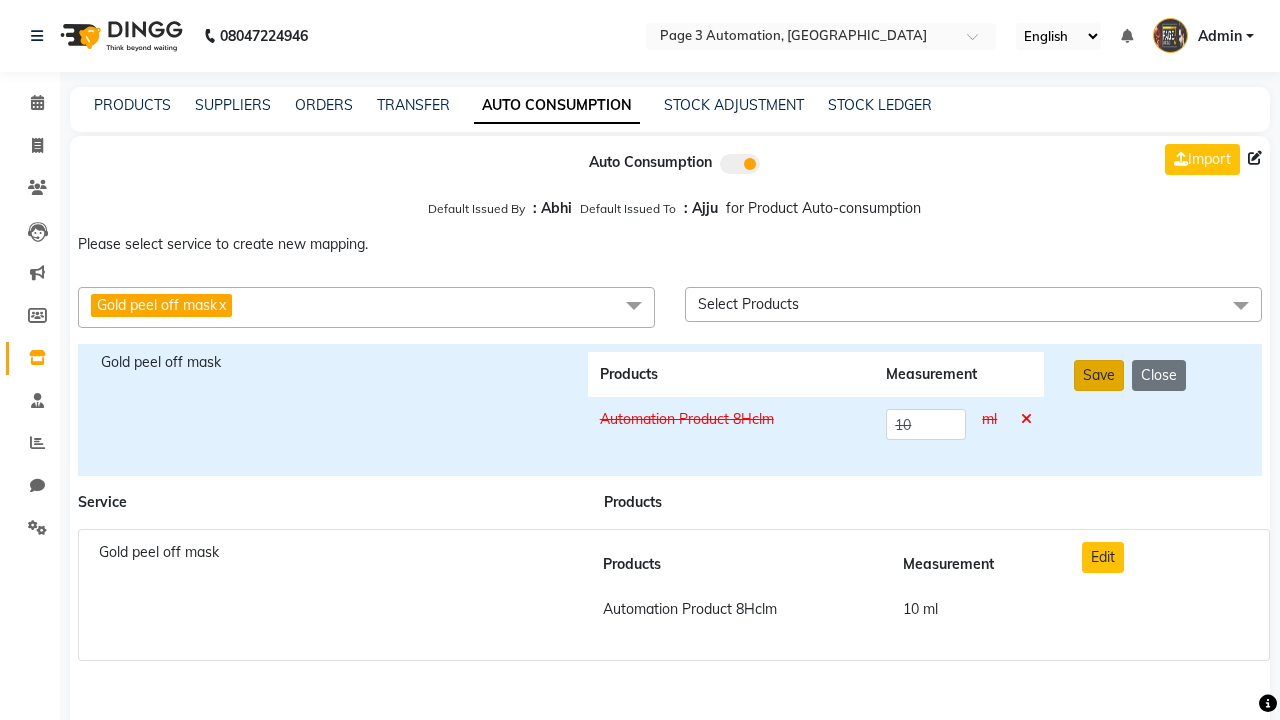 click on "Save" at bounding box center (1099, 375) 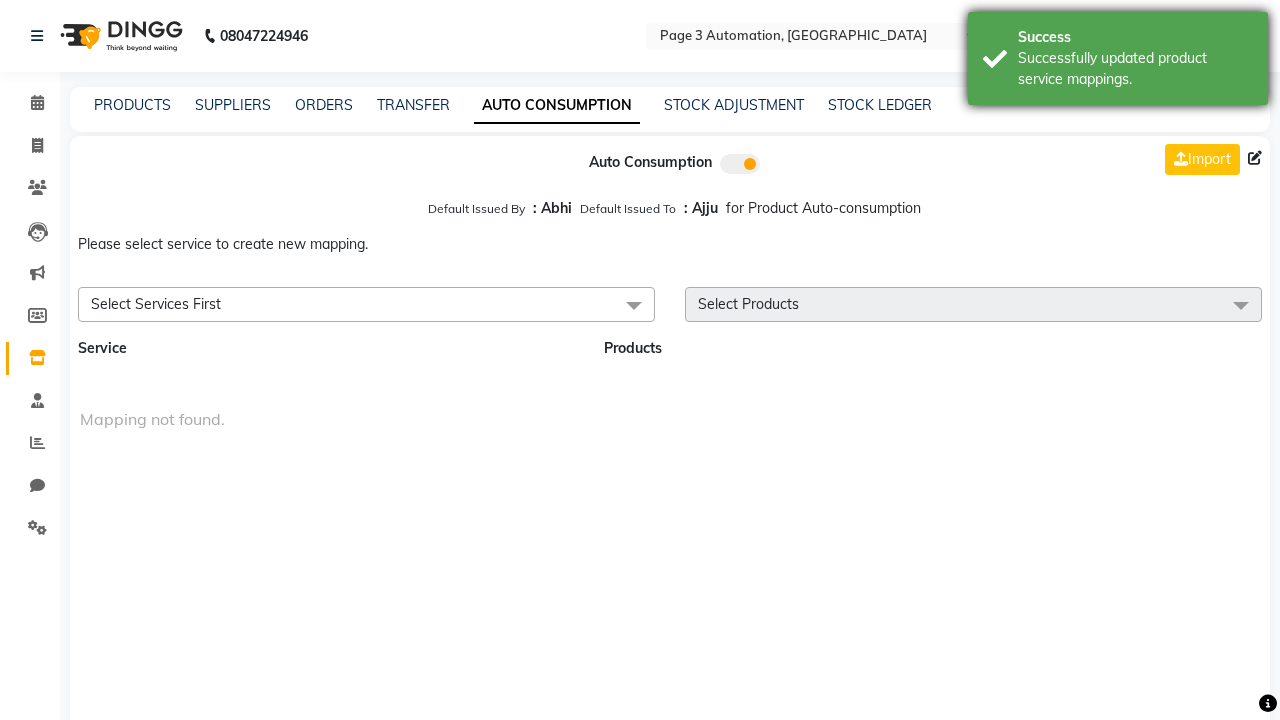 click on "Successfully updated product service mappings." at bounding box center [1135, 69] 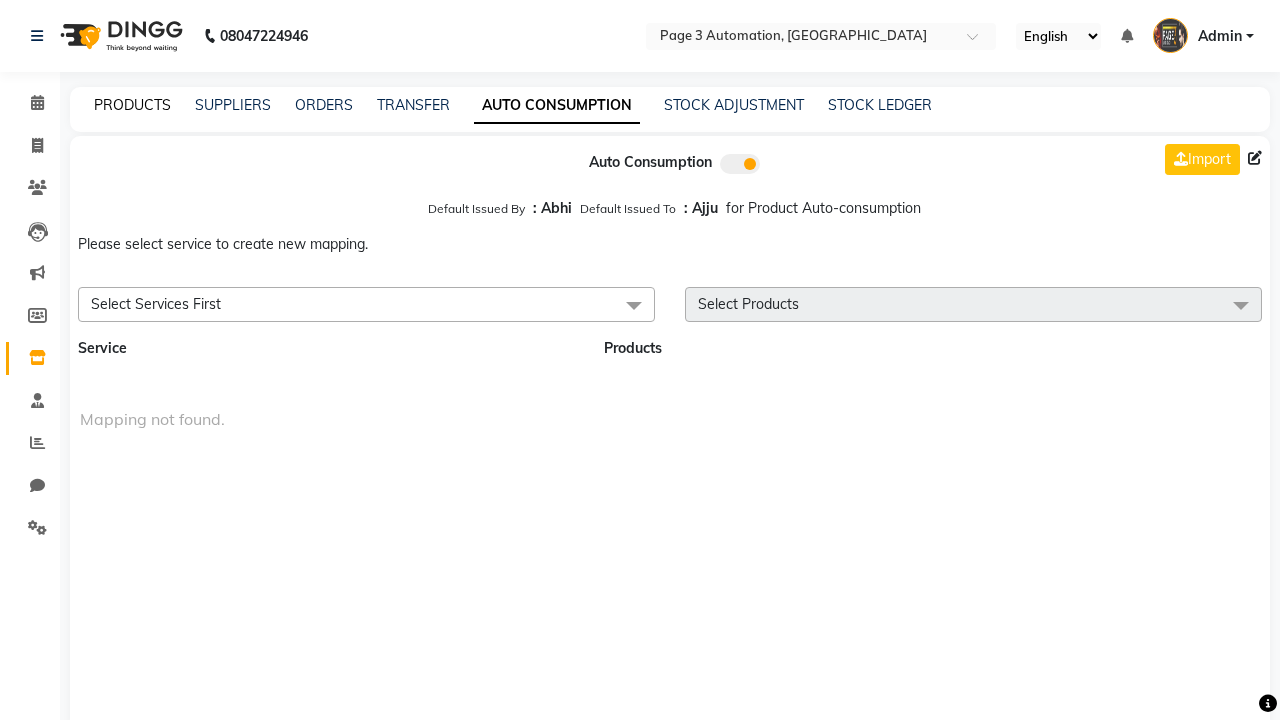 click on "PRODUCTS" 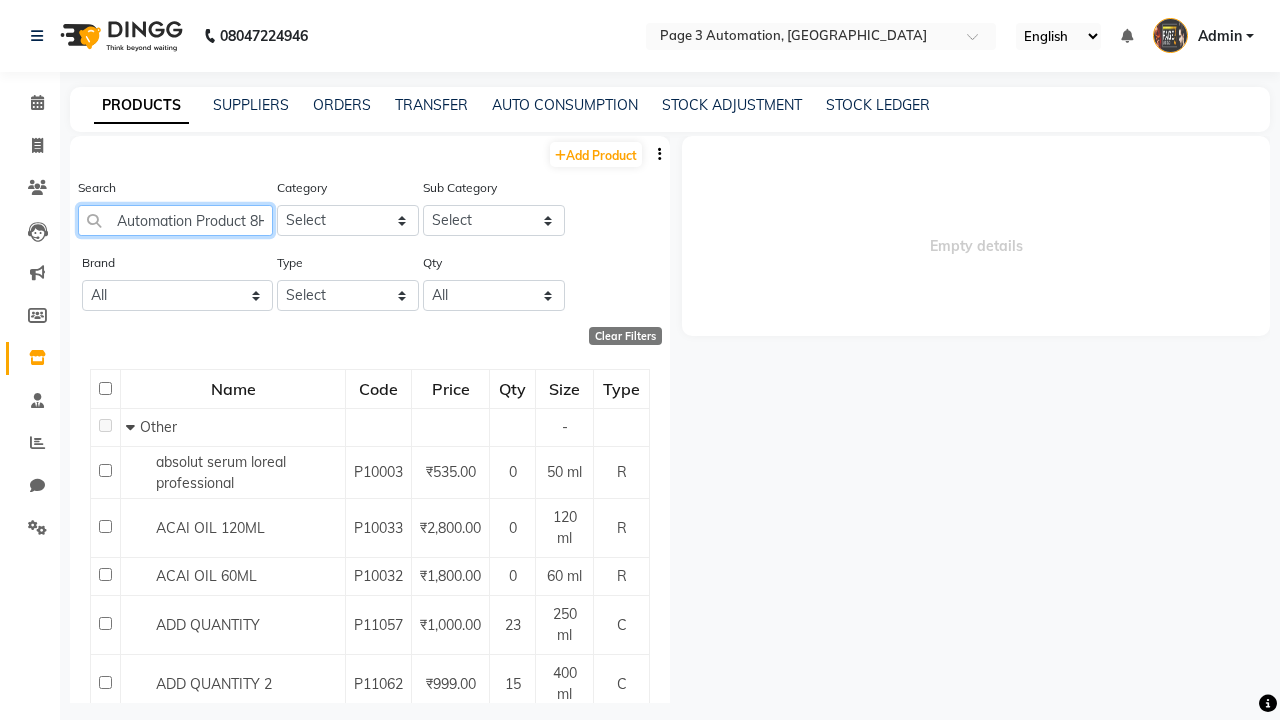 scroll, scrollTop: 0, scrollLeft: 27, axis: horizontal 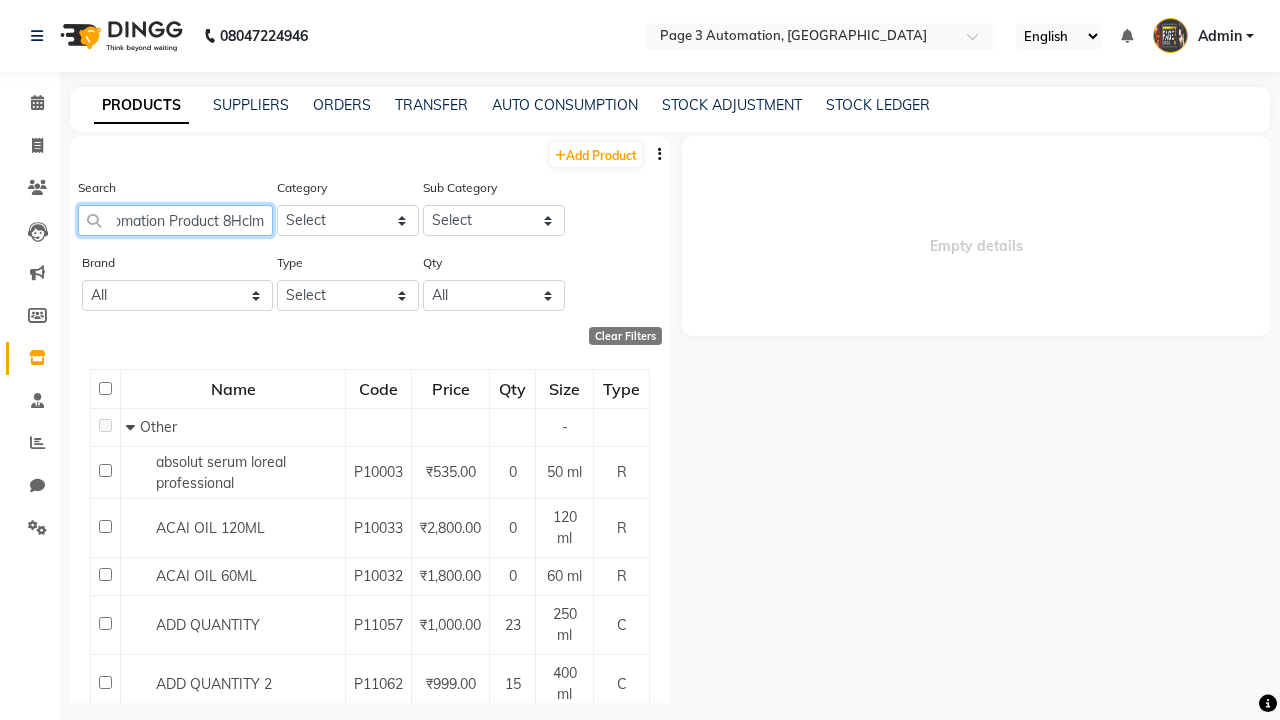 type on "Automation Product 8Hclm" 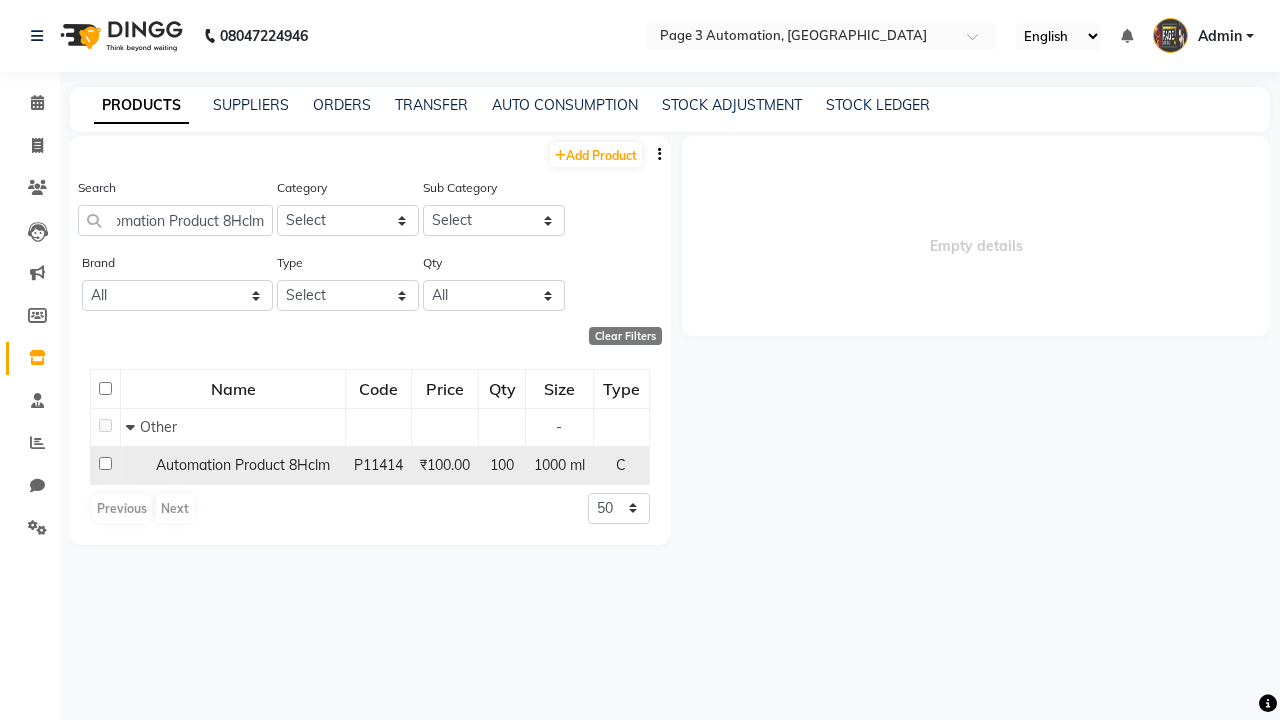click 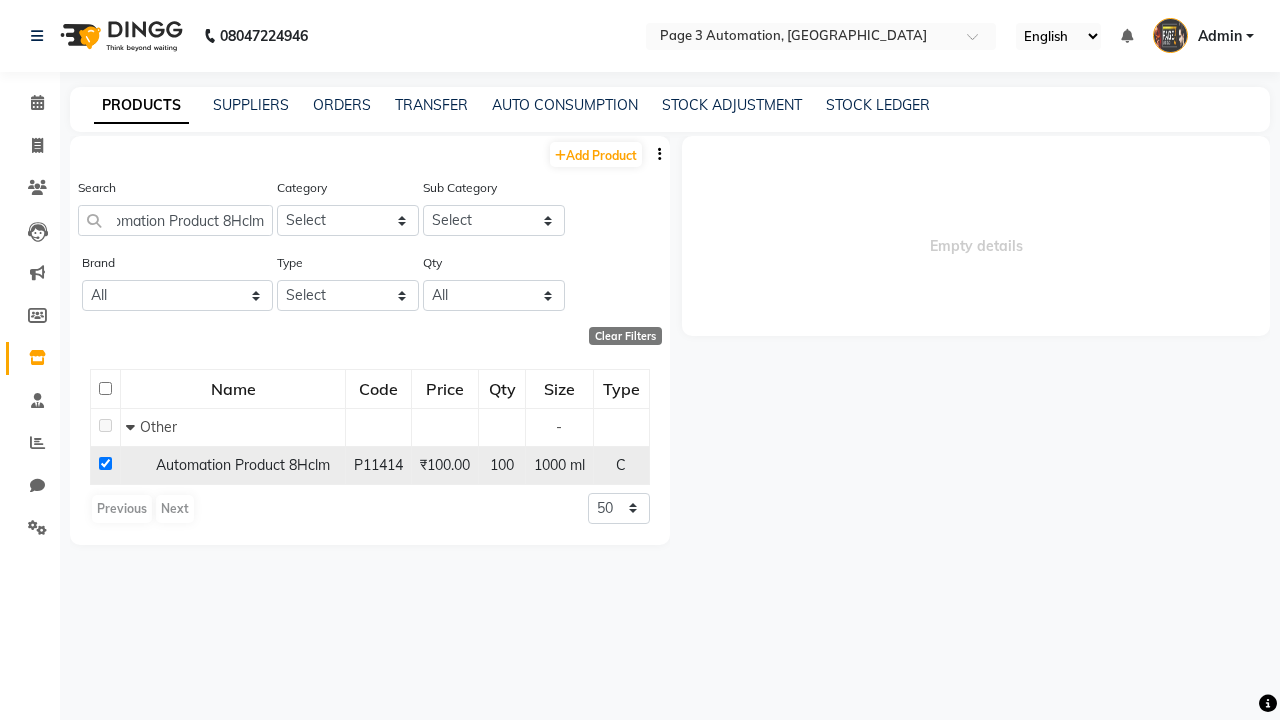 checkbox on "true" 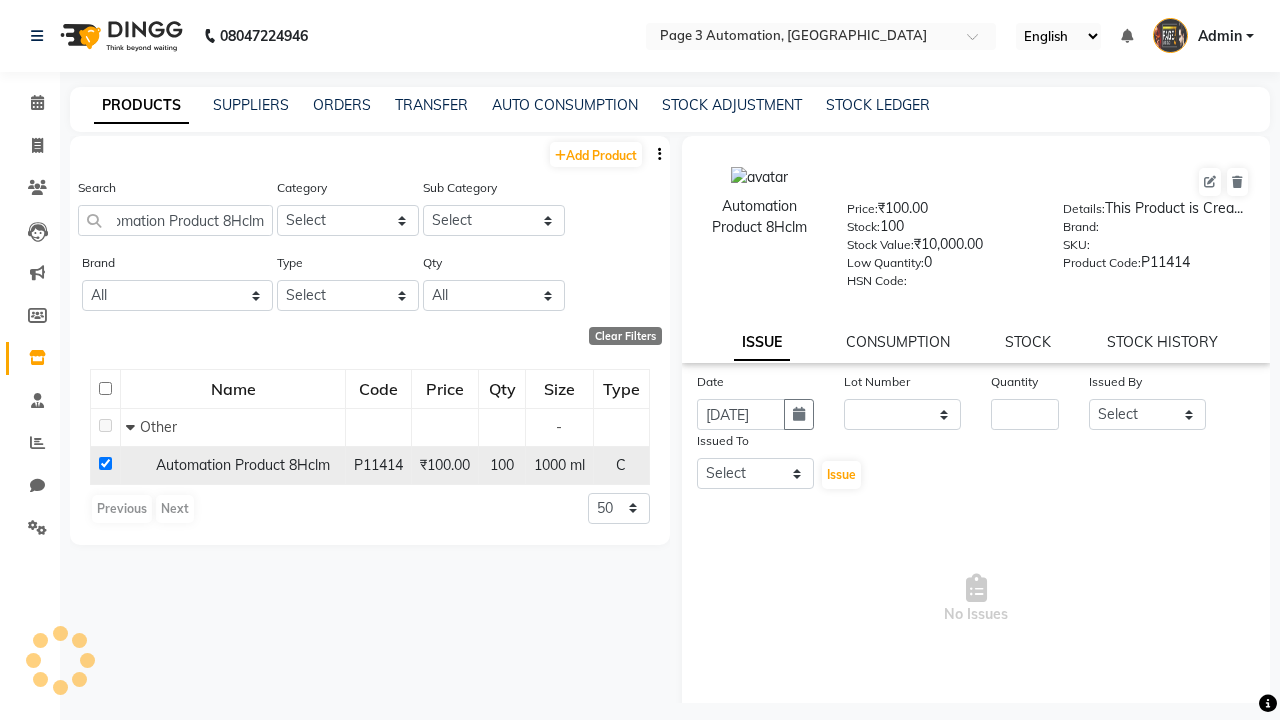 scroll, scrollTop: 0, scrollLeft: 0, axis: both 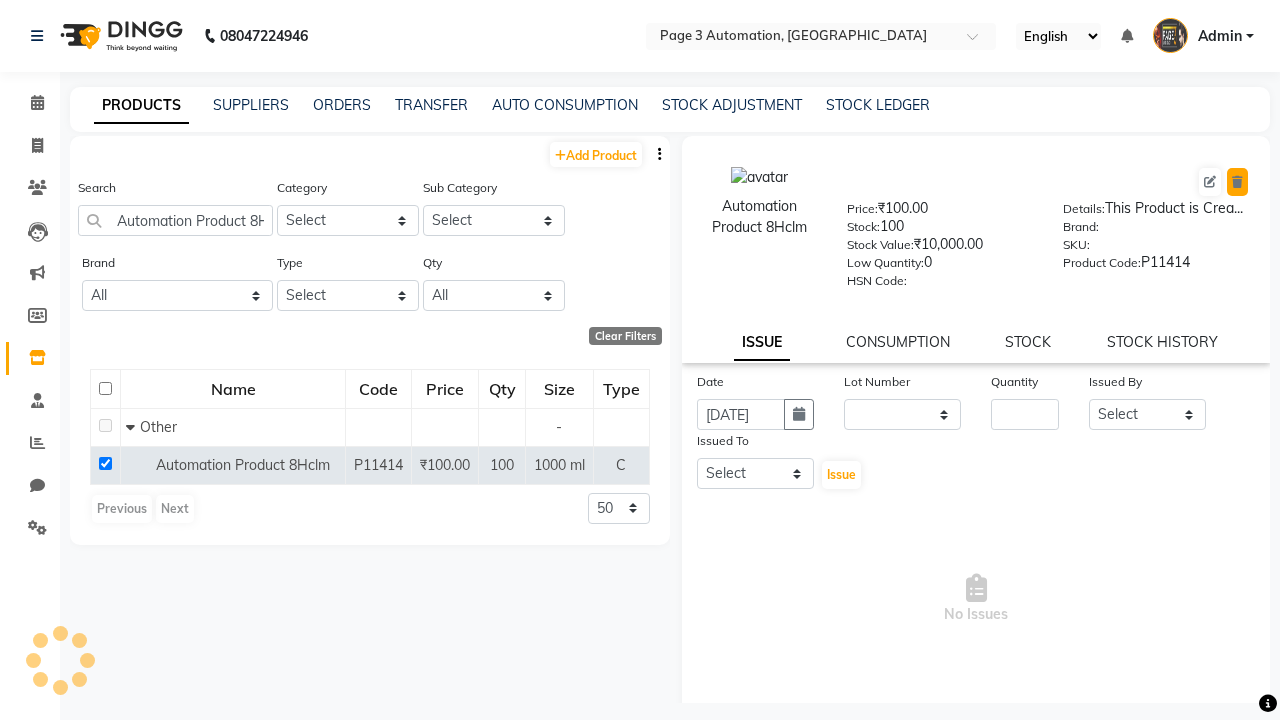 click 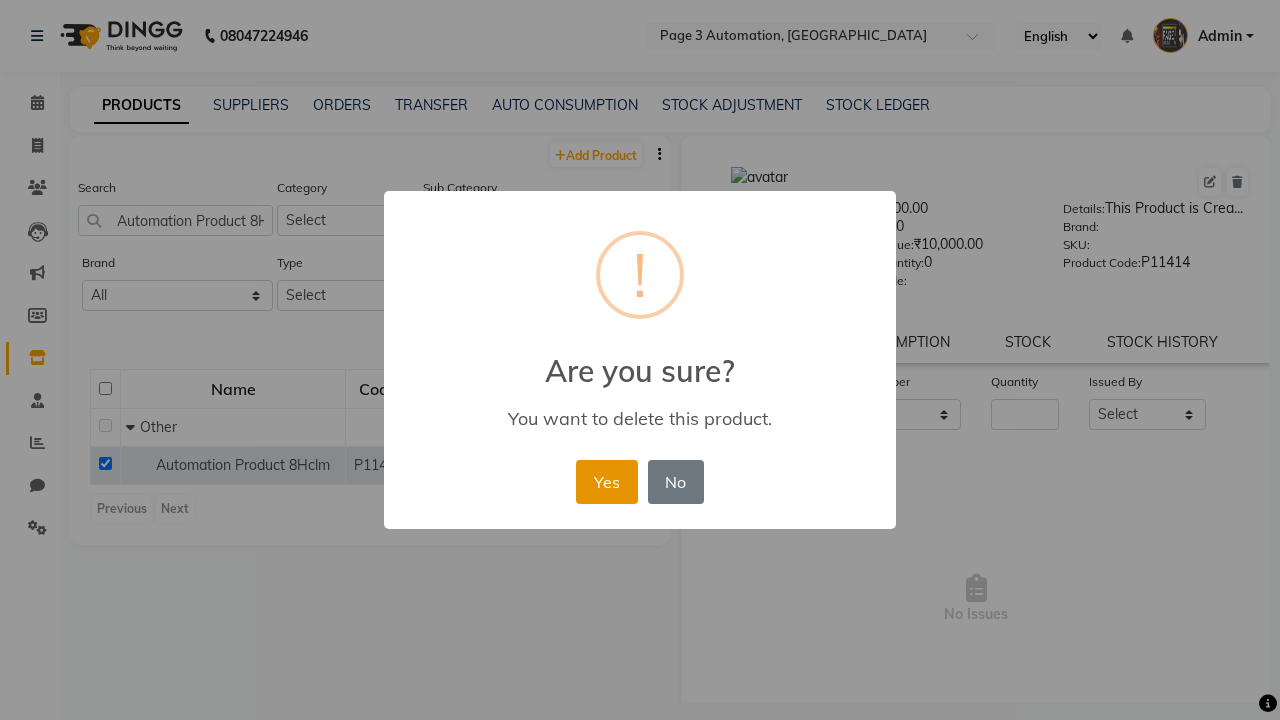 click on "Yes" at bounding box center [606, 482] 